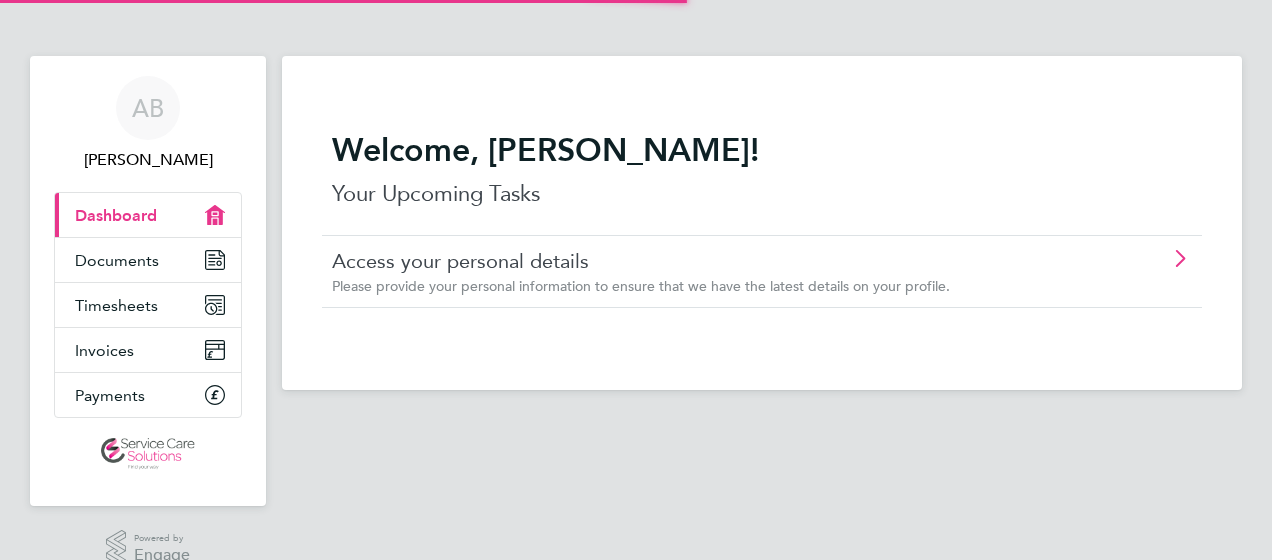scroll, scrollTop: 0, scrollLeft: 0, axis: both 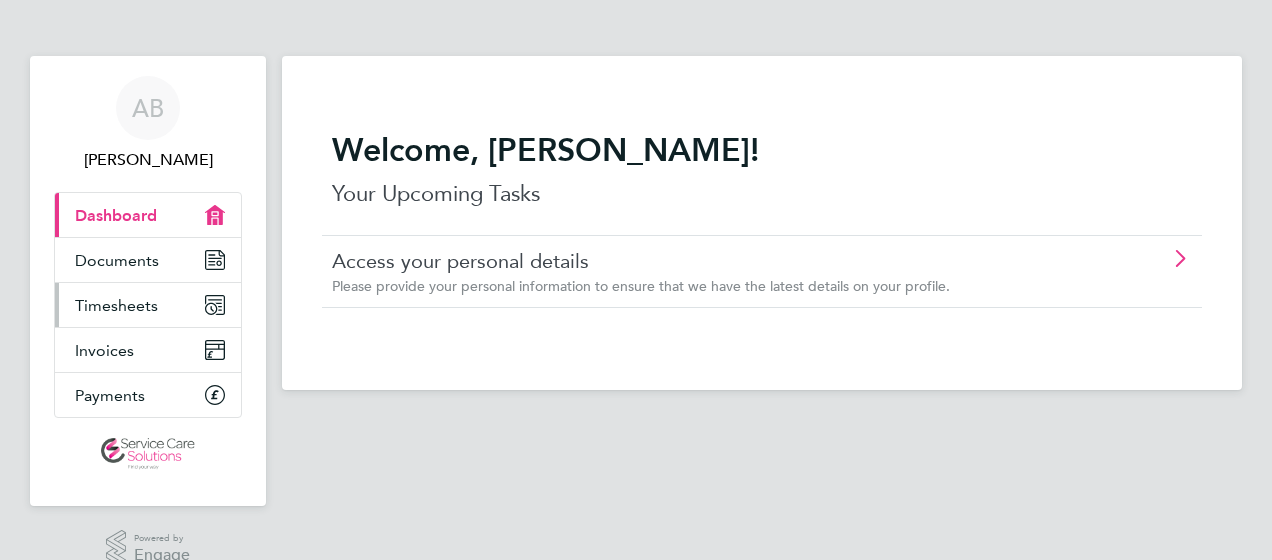 click on "Timesheets" at bounding box center (116, 305) 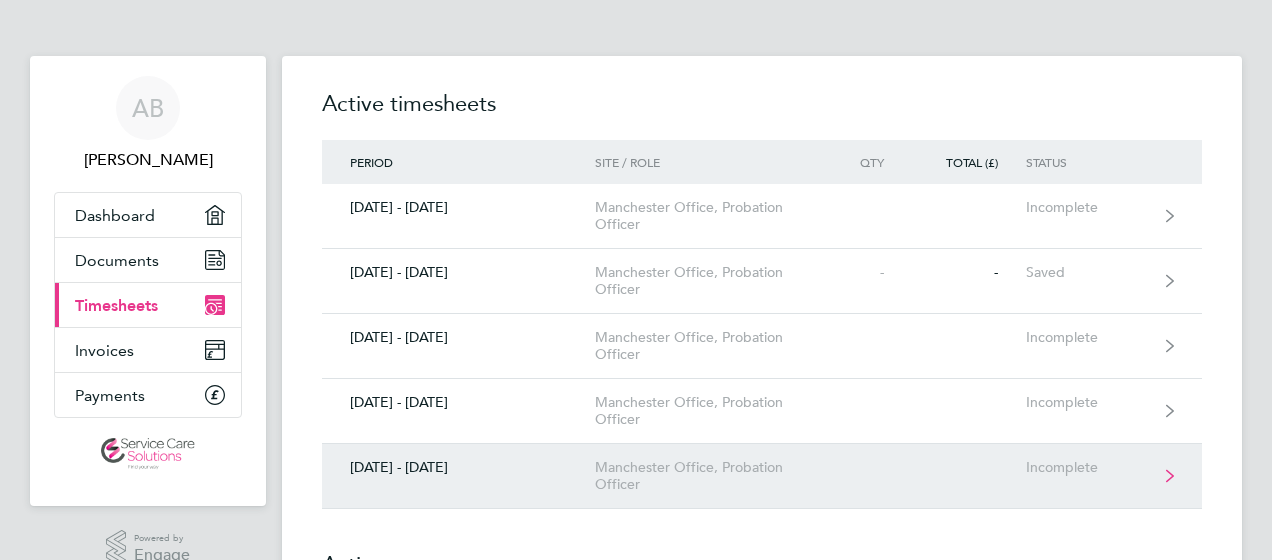 click on "Manchester Office, Probation Officer" 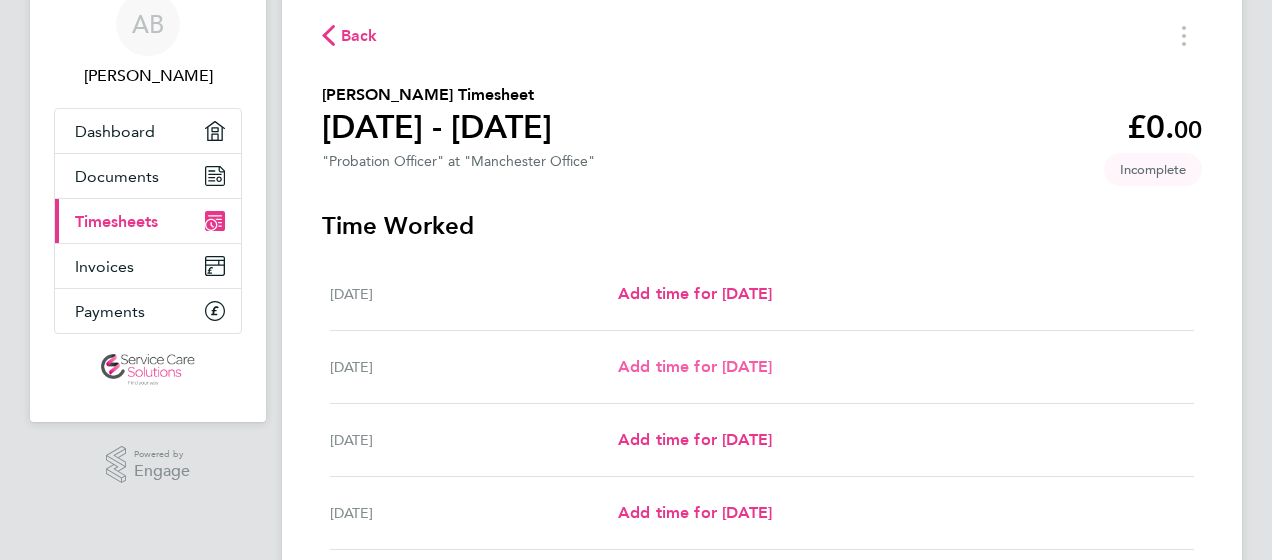 scroll, scrollTop: 200, scrollLeft: 0, axis: vertical 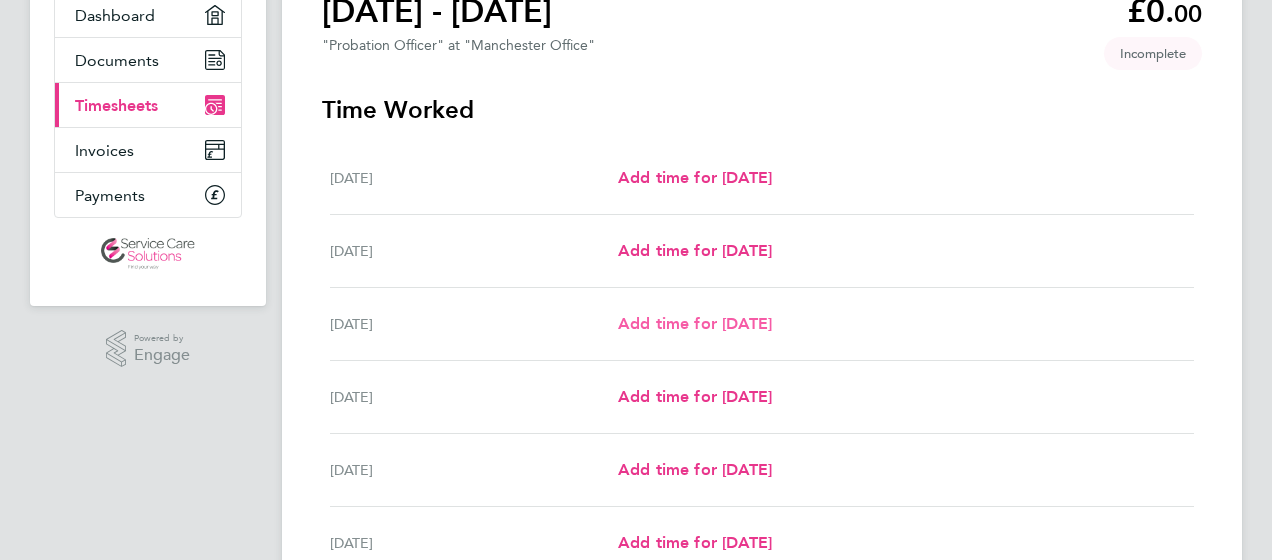 click on "Add time for [DATE]" at bounding box center [695, 323] 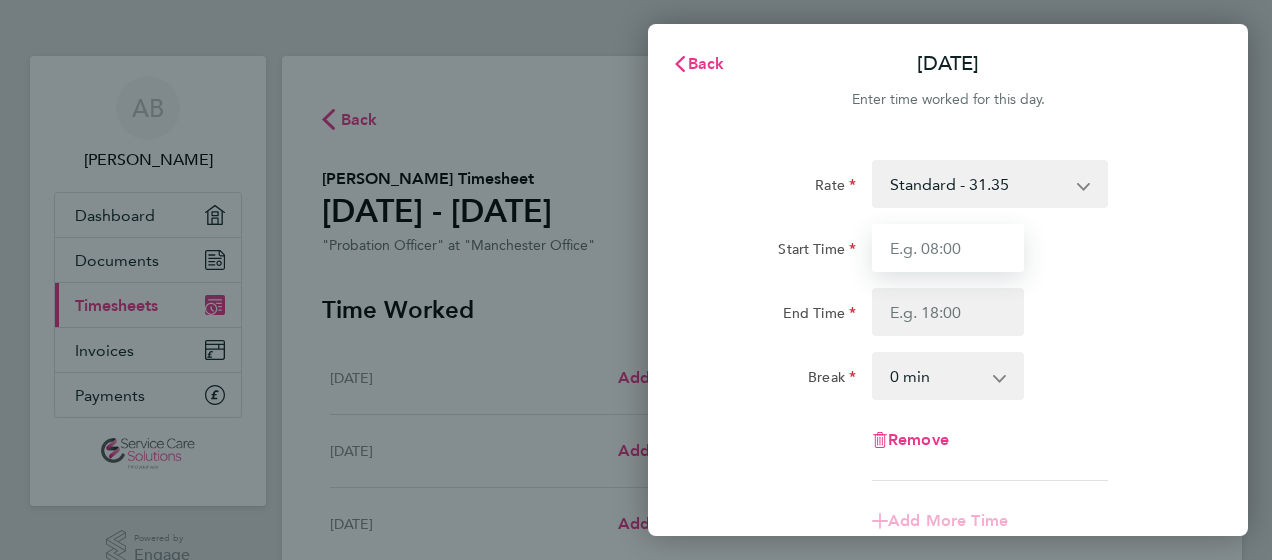 click on "Start Time" at bounding box center [948, 248] 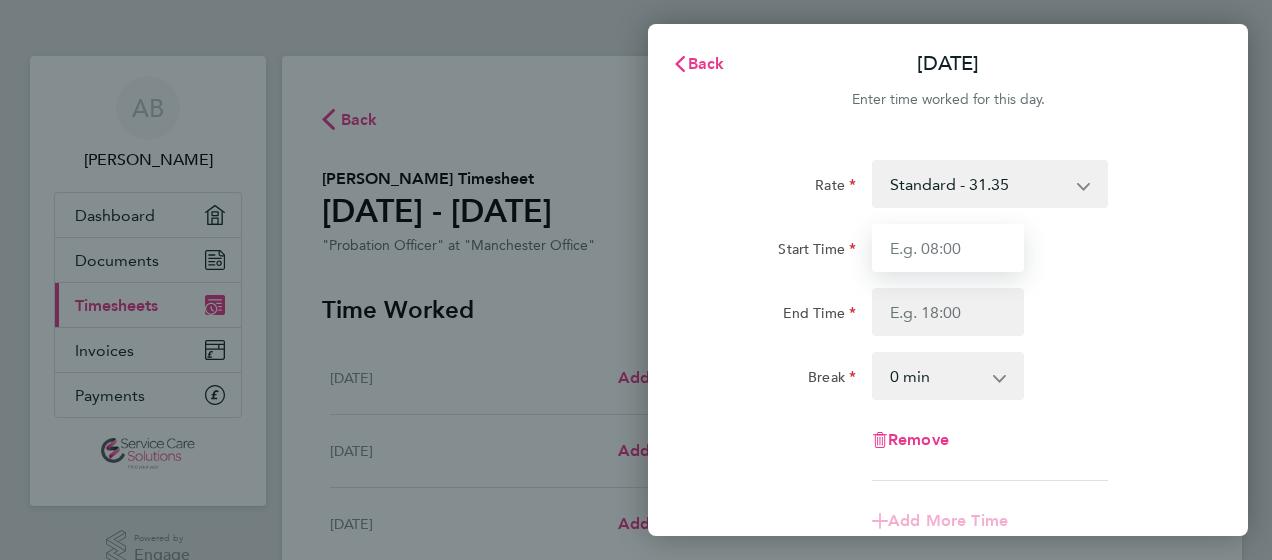 type on "09:00" 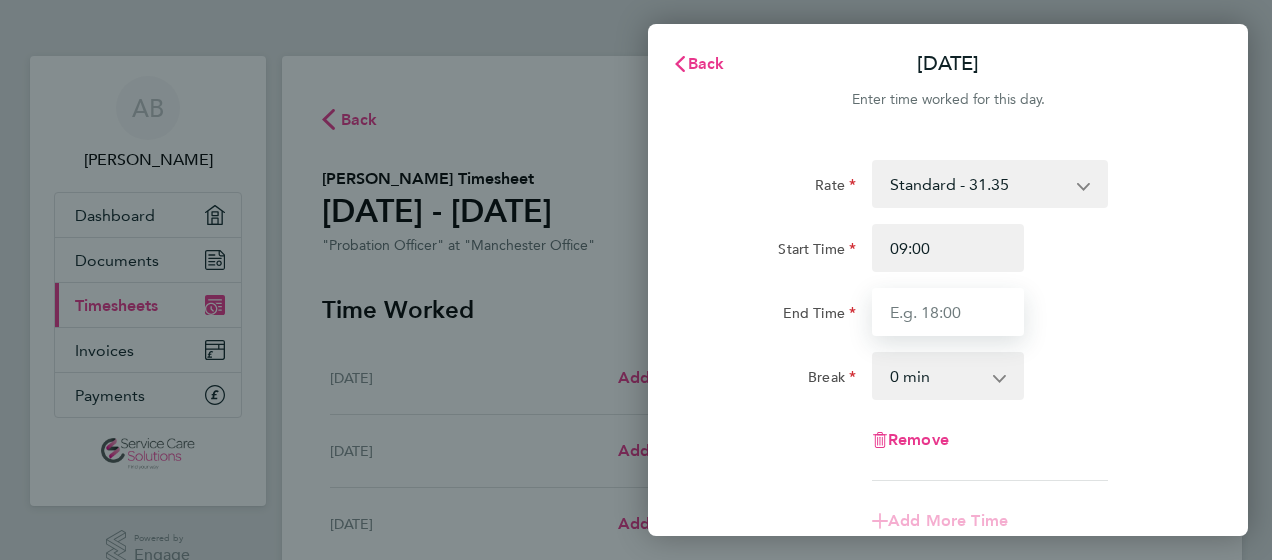 click on "End Time" at bounding box center [948, 312] 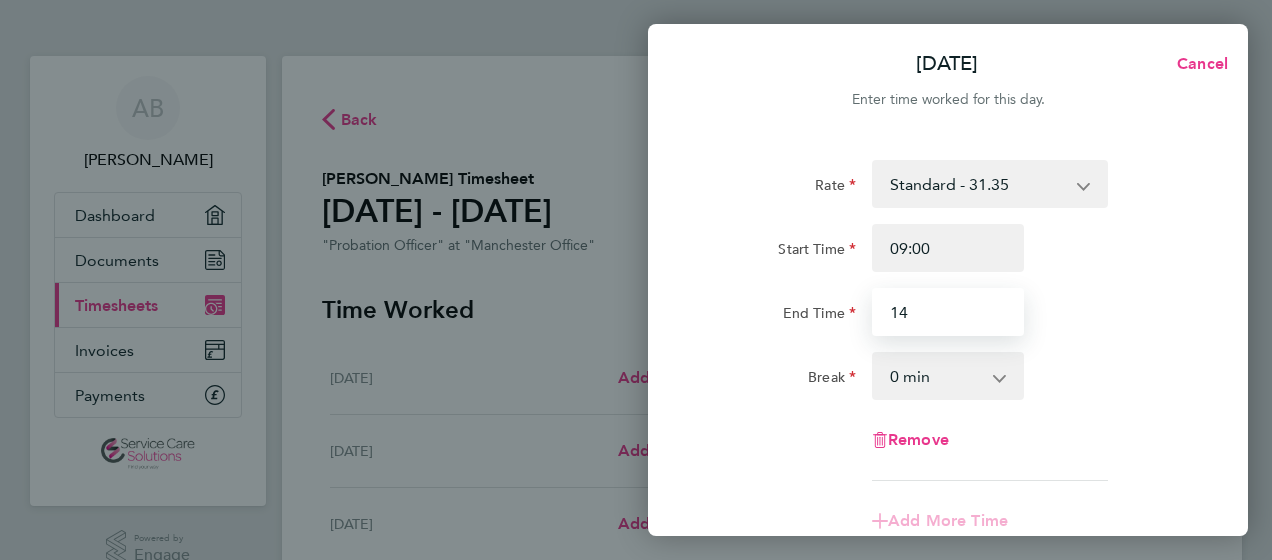 type on "1" 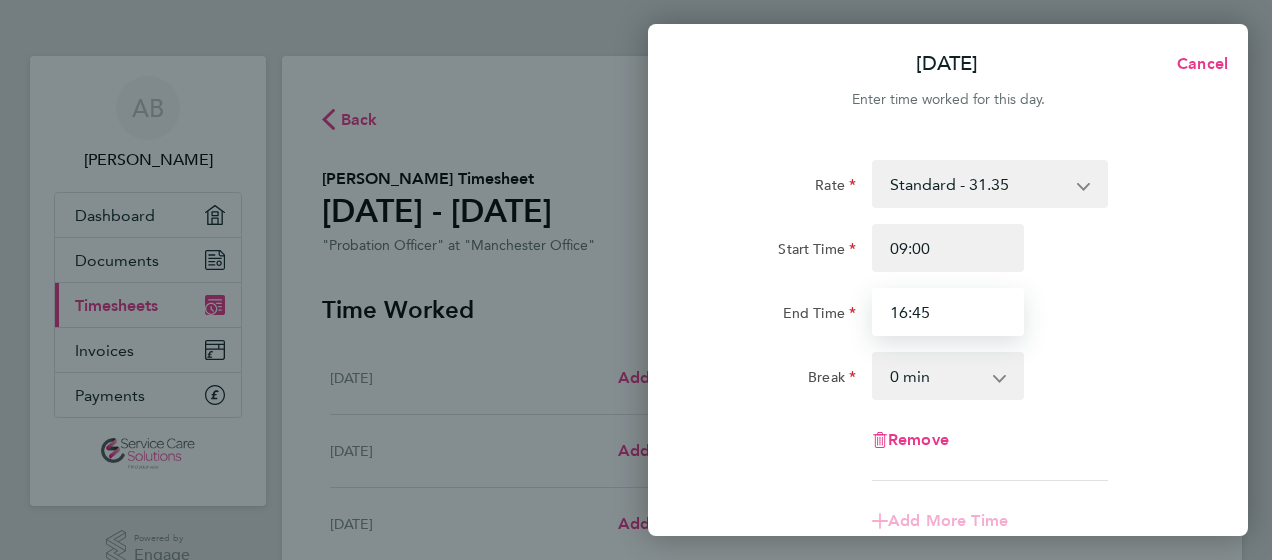 type on "16:45" 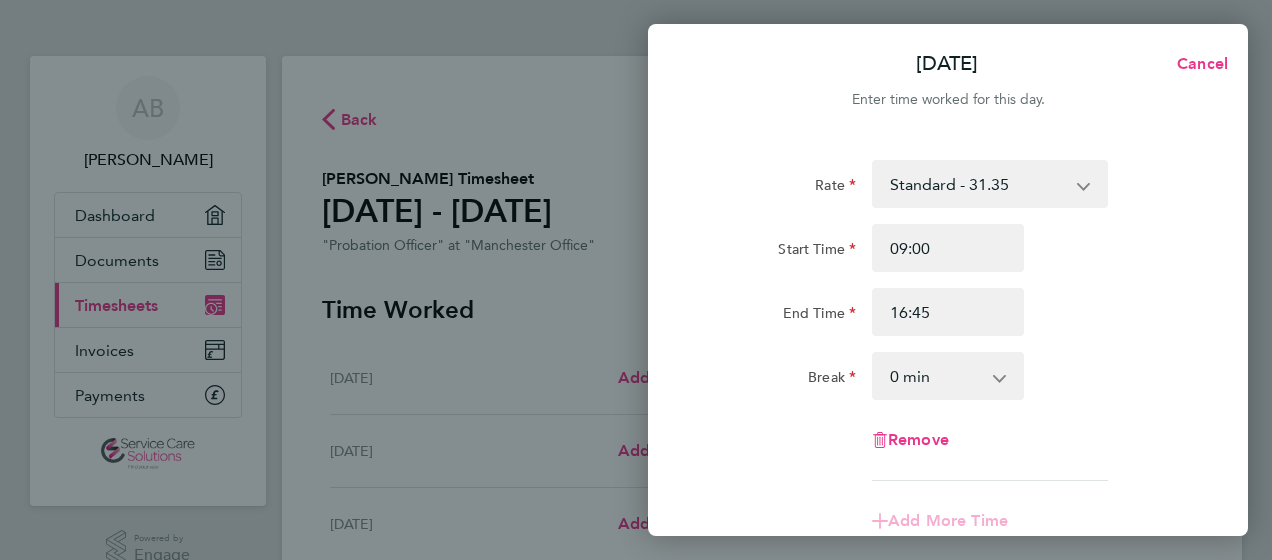 click on "0 min   15 min   30 min   45 min   60 min   75 min   90 min" at bounding box center [936, 376] 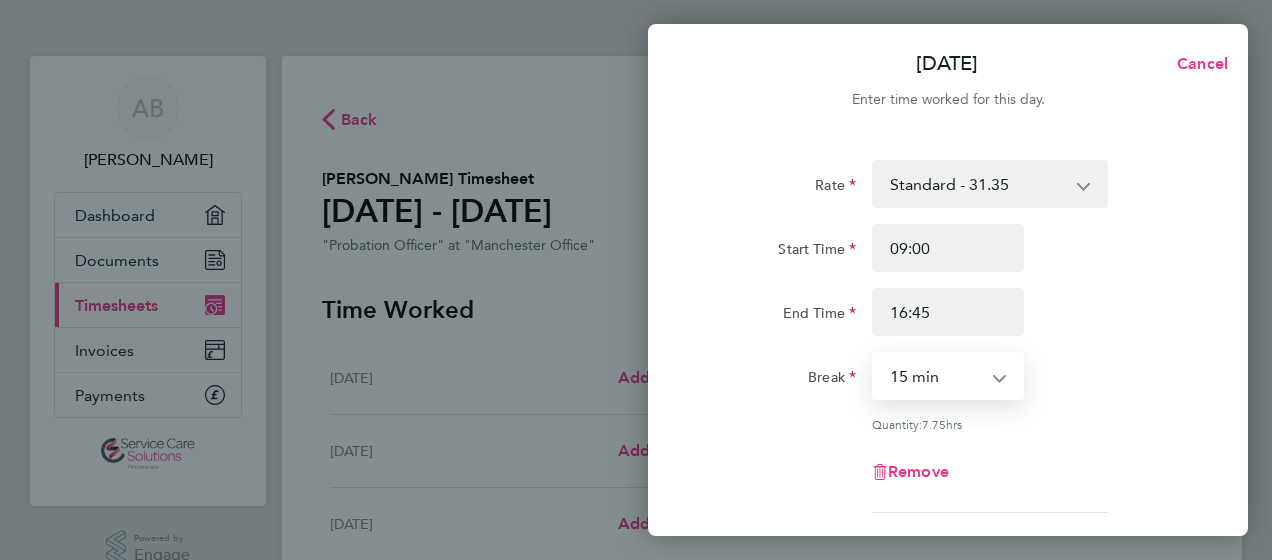 click on "0 min   15 min   30 min   45 min   60 min   75 min   90 min" at bounding box center (936, 376) 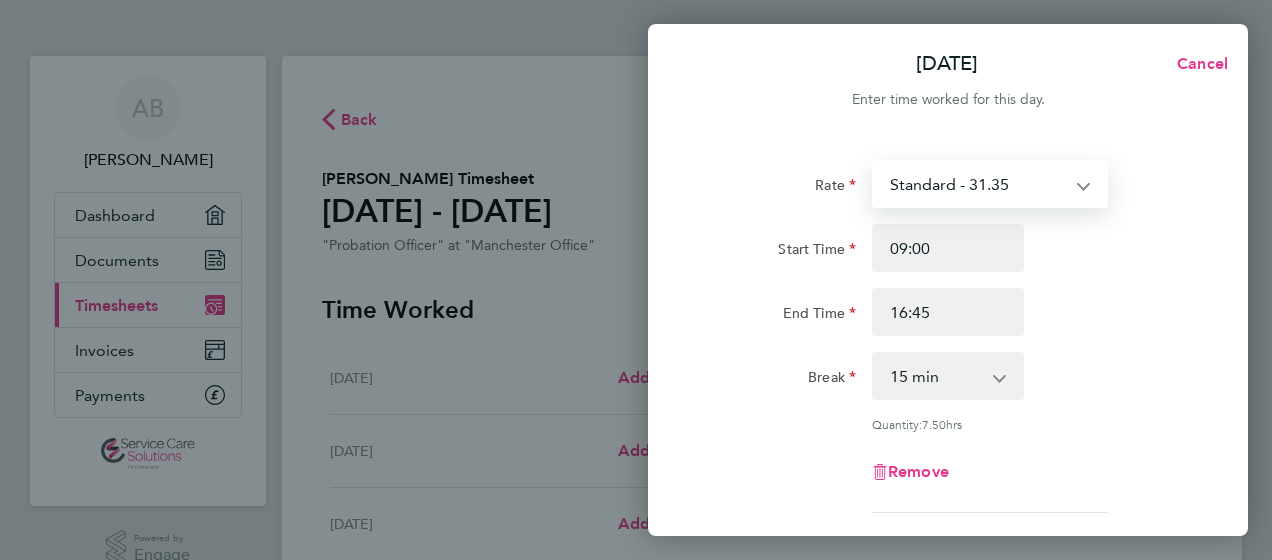 click on "Standard - 31.35" at bounding box center (978, 184) 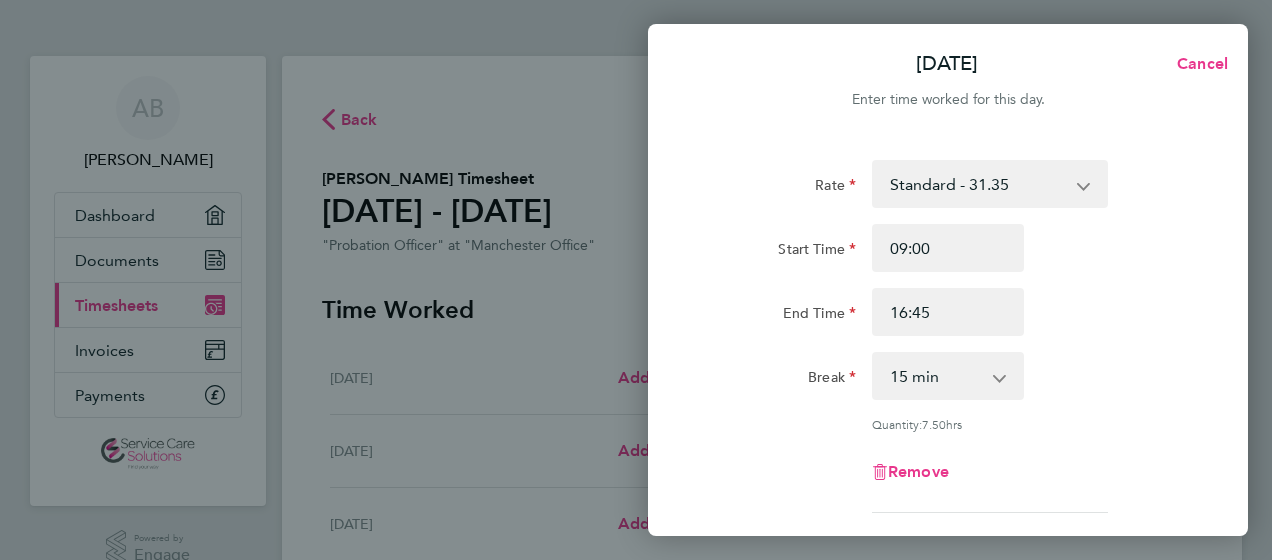 click on "Start Time 09:00 End Time 16:45" 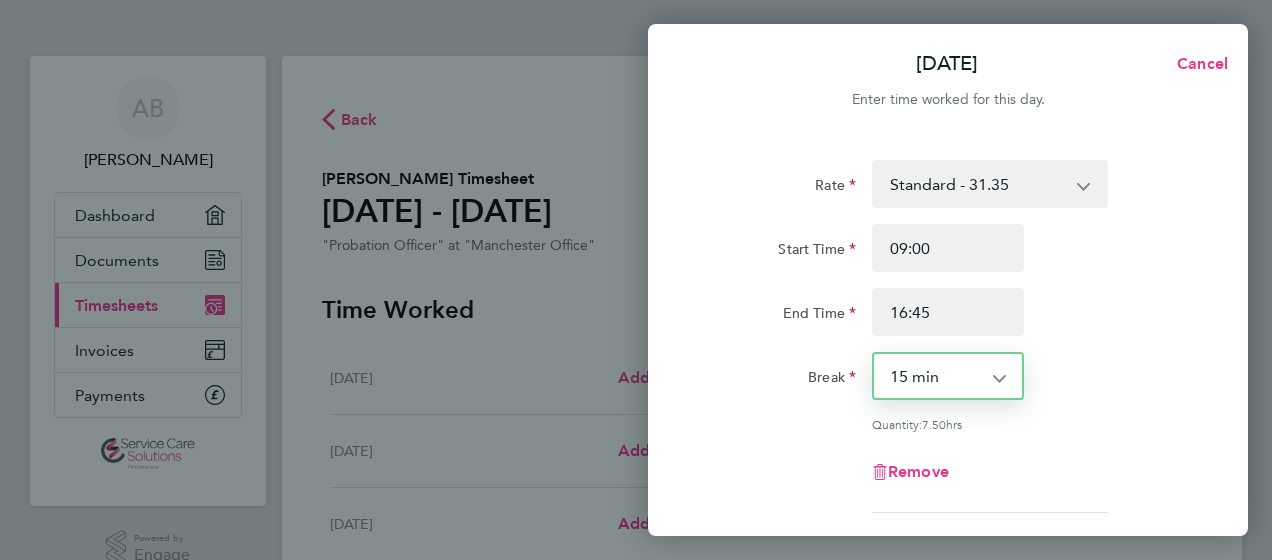 select on "30" 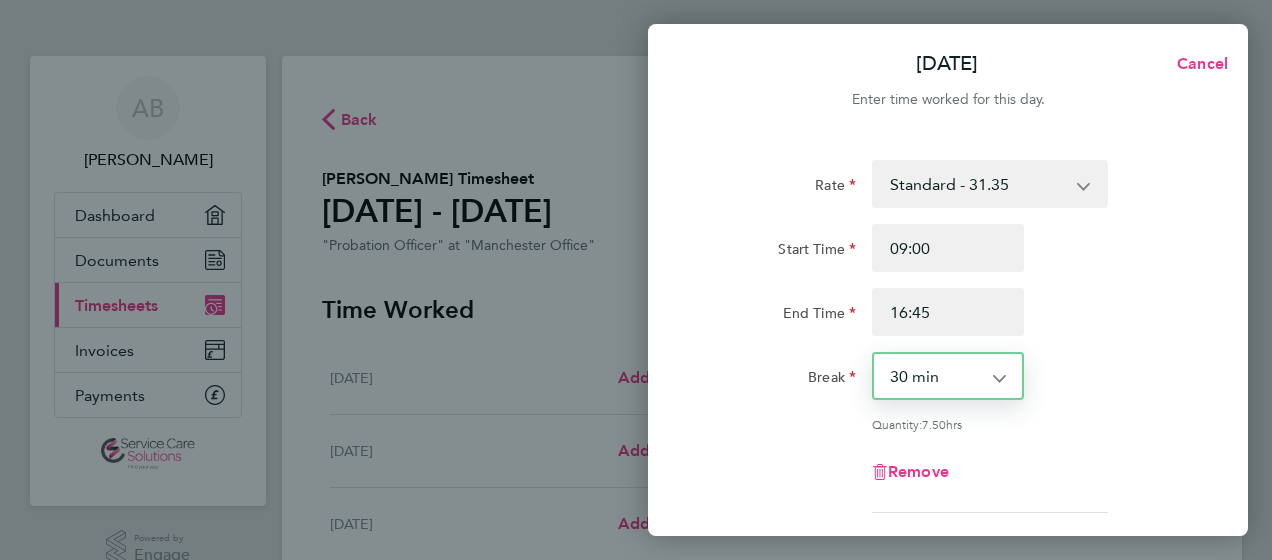 click on "0 min   15 min   30 min   45 min   60 min   75 min   90 min" at bounding box center (936, 376) 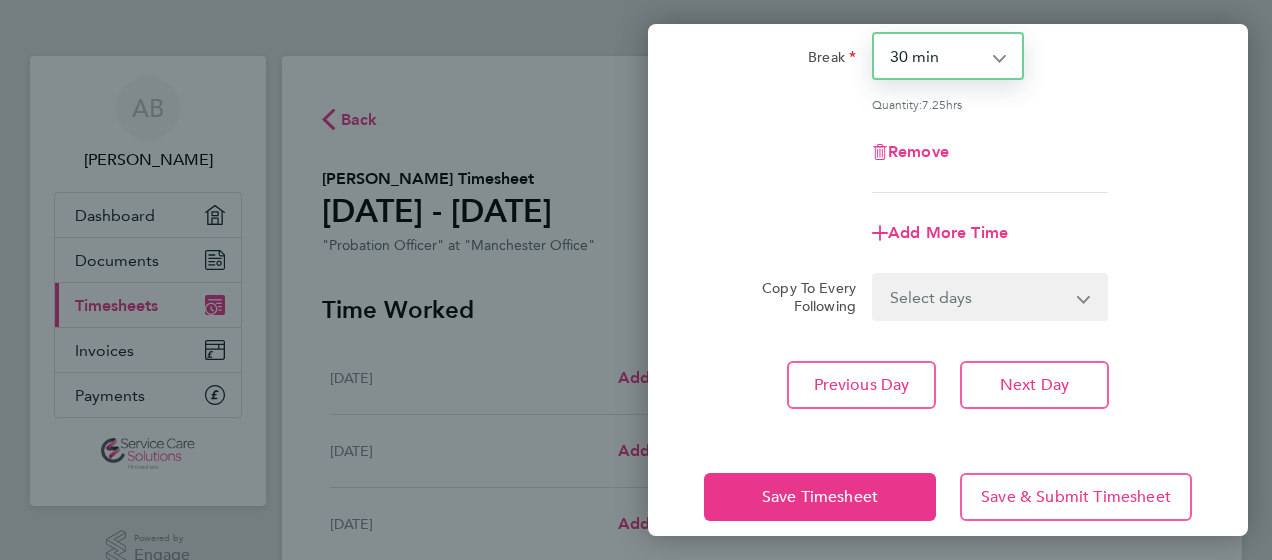 scroll, scrollTop: 343, scrollLeft: 0, axis: vertical 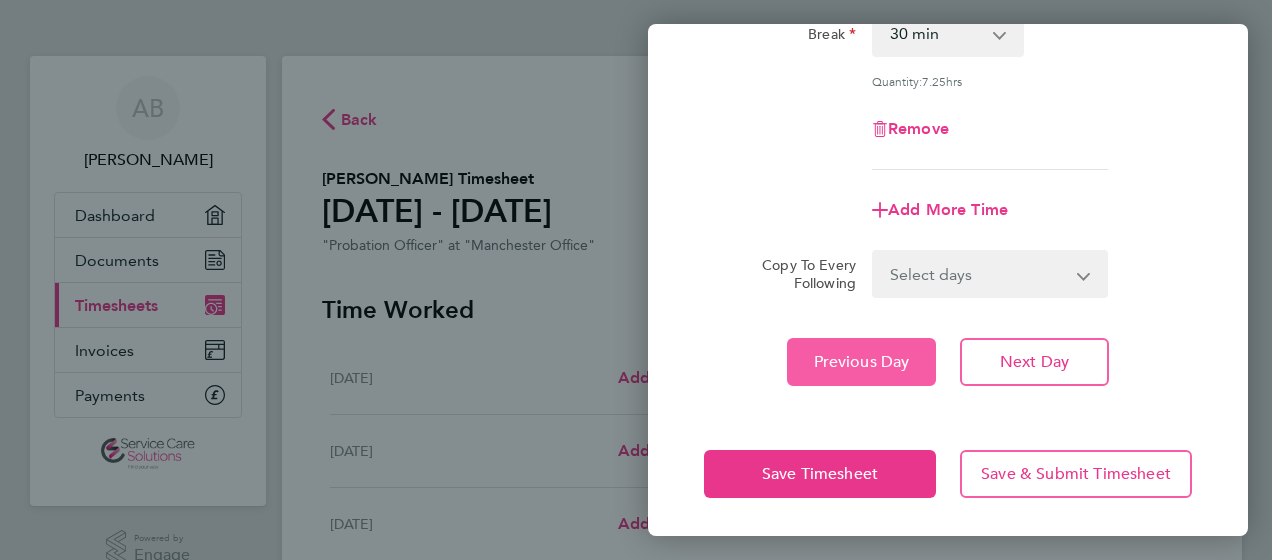 click on "Previous Day" 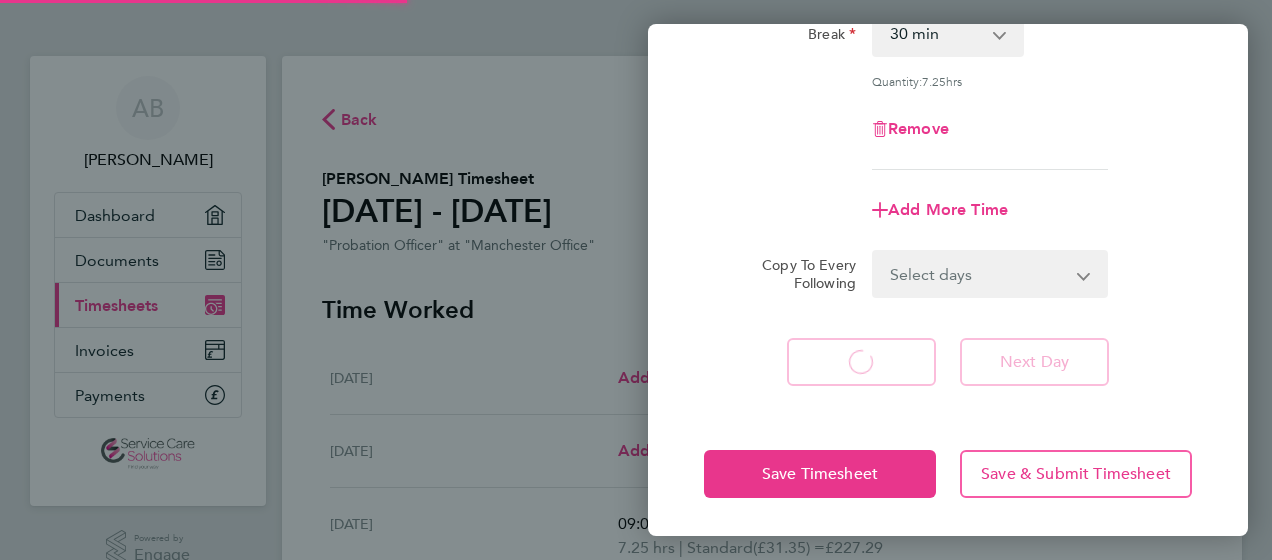 scroll, scrollTop: 300, scrollLeft: 0, axis: vertical 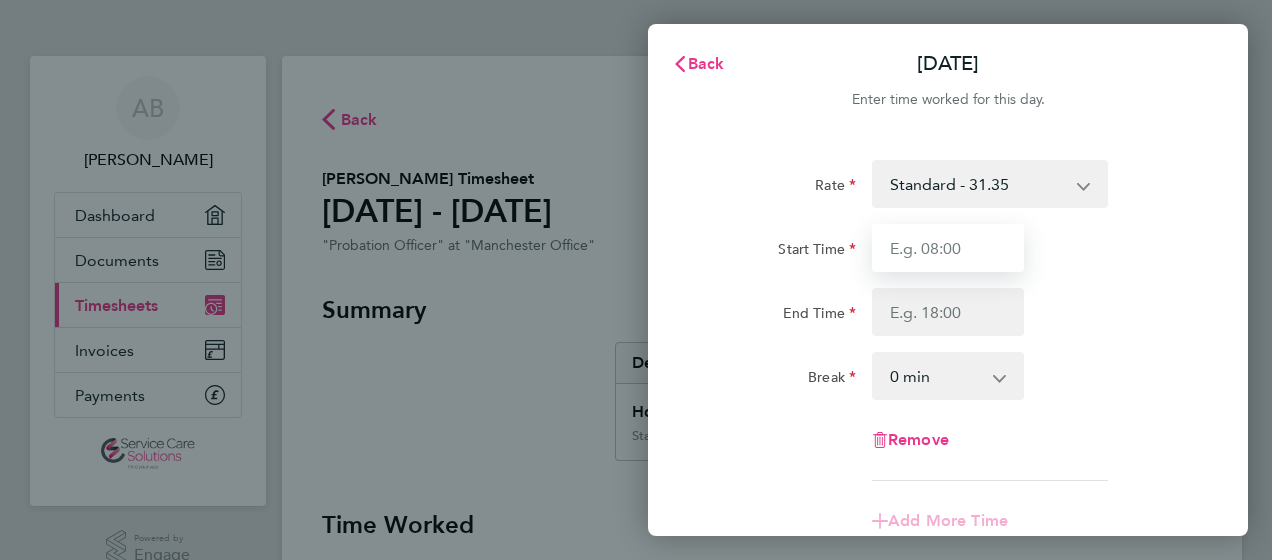 click on "Start Time" at bounding box center [948, 248] 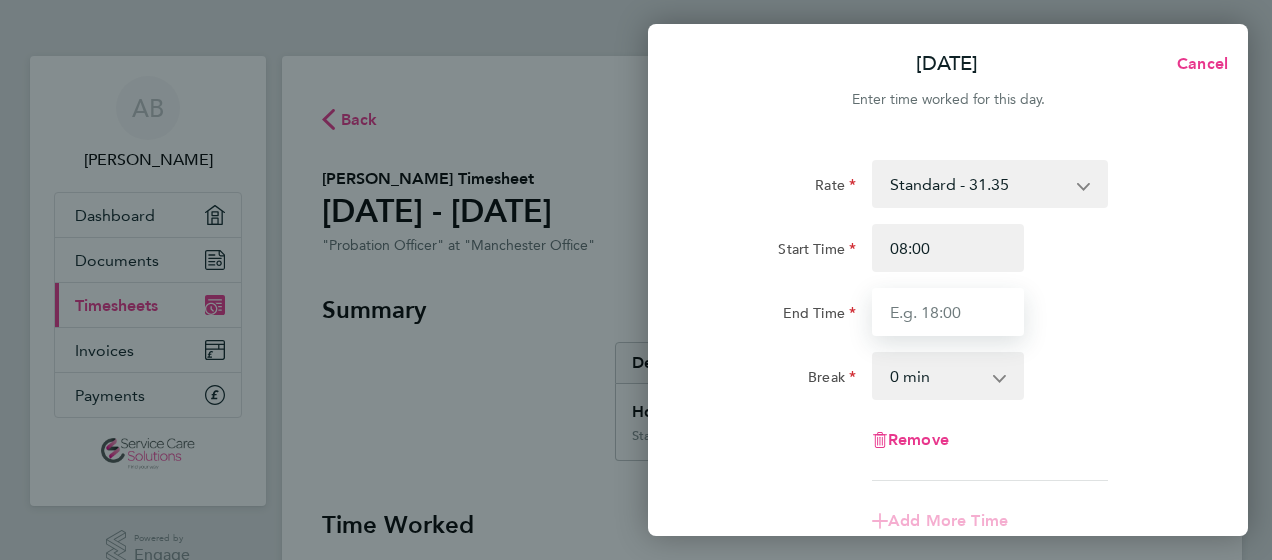 click on "End Time" at bounding box center (948, 312) 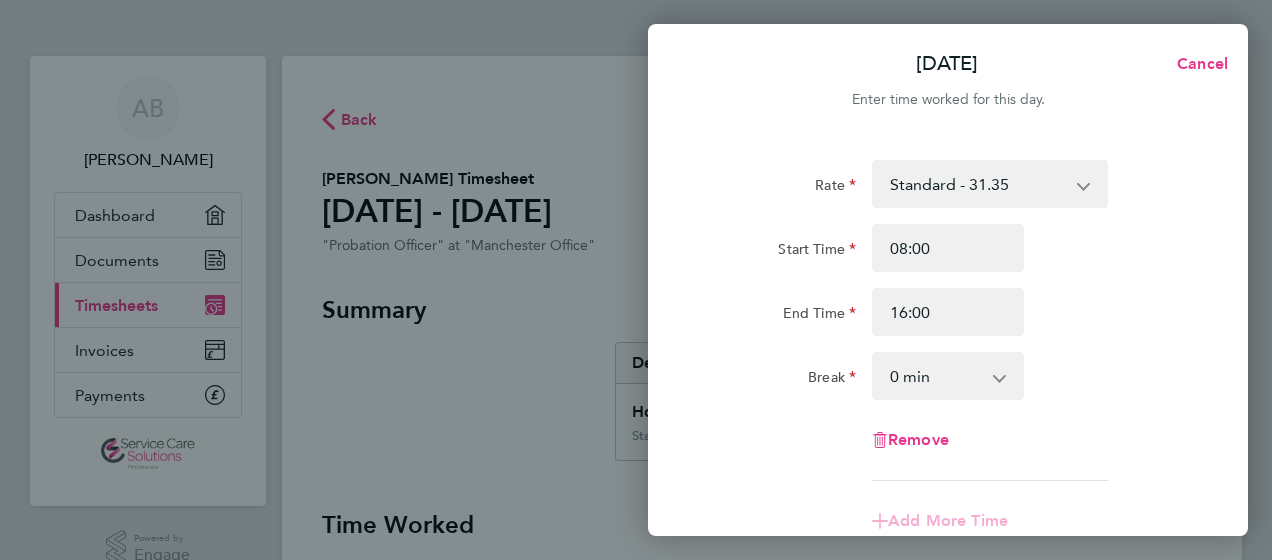 click on "0 min   15 min   30 min   45 min   60 min   75 min   90 min" at bounding box center (936, 376) 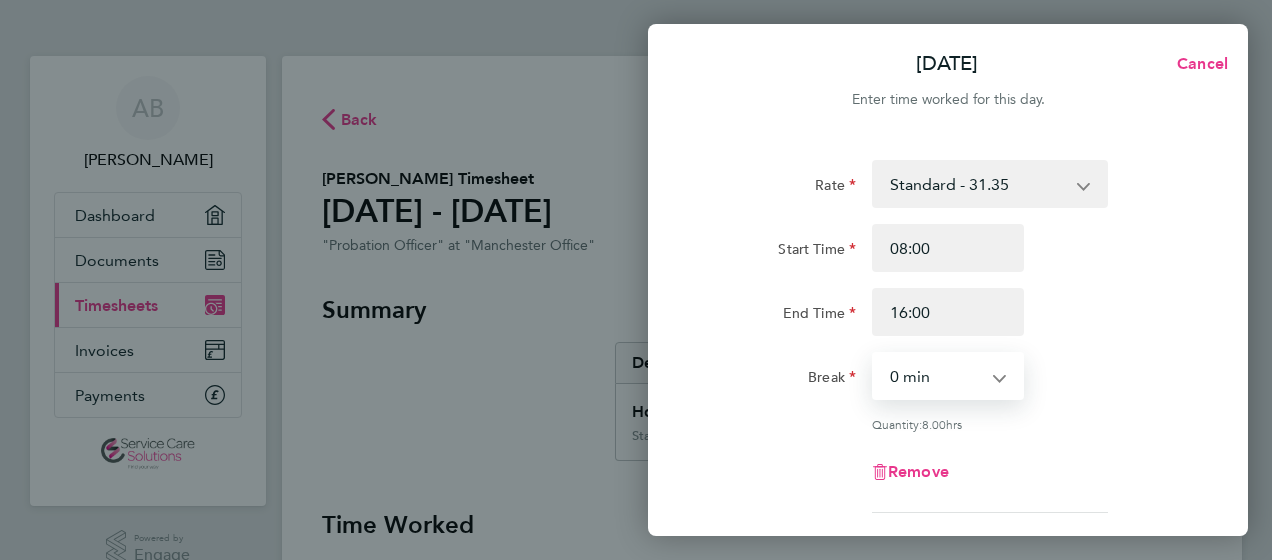 select on "30" 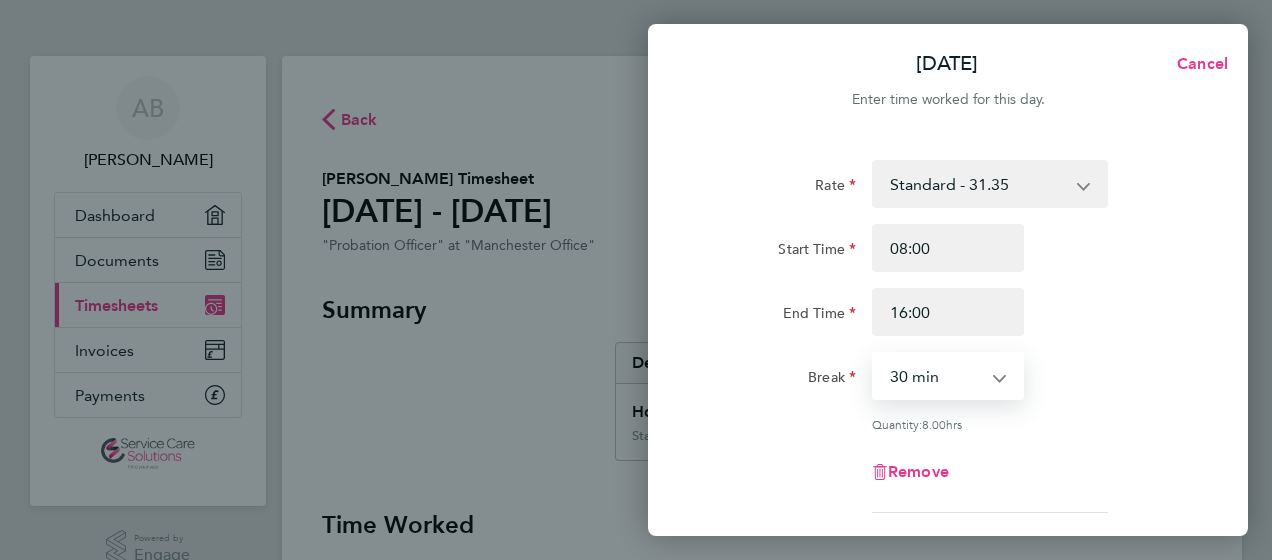 click on "0 min   15 min   30 min   45 min   60 min   75 min   90 min" at bounding box center [936, 376] 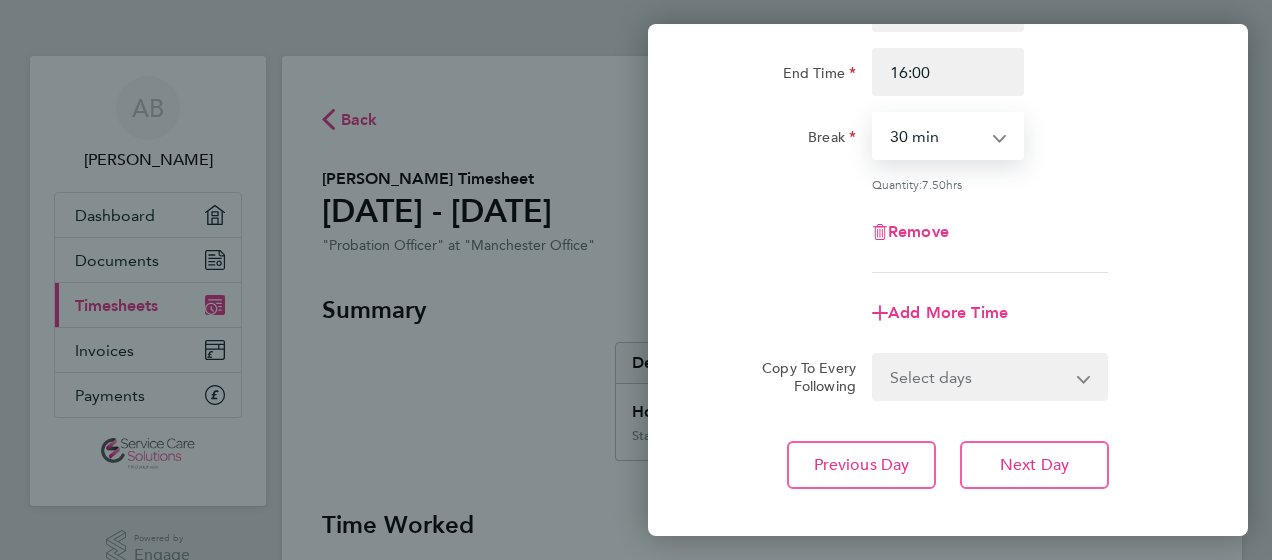 scroll, scrollTop: 343, scrollLeft: 0, axis: vertical 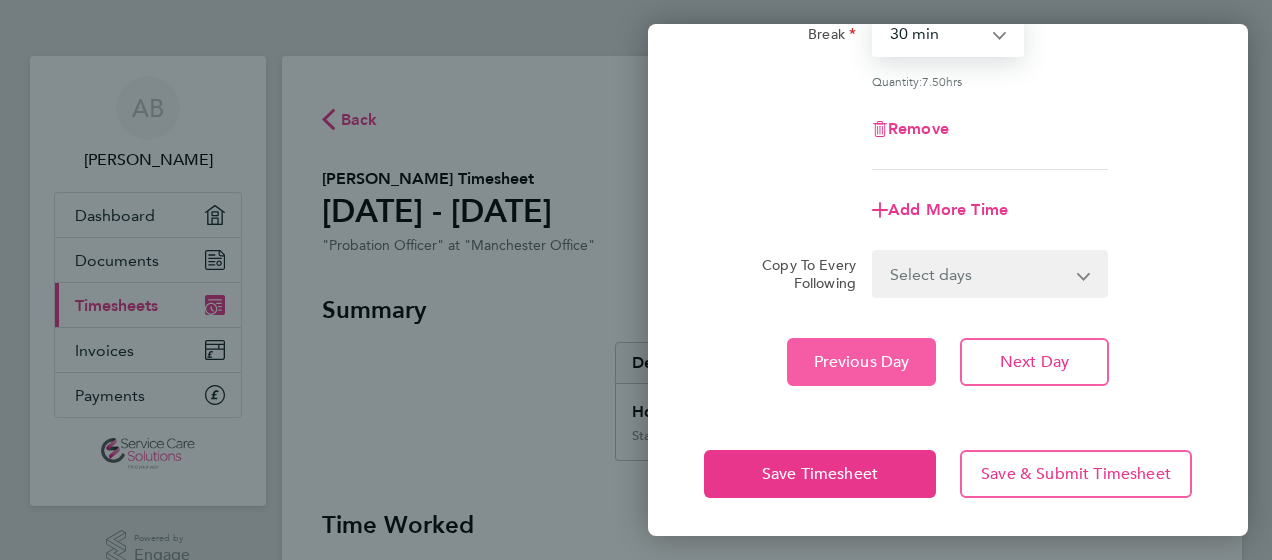 click on "Previous Day" 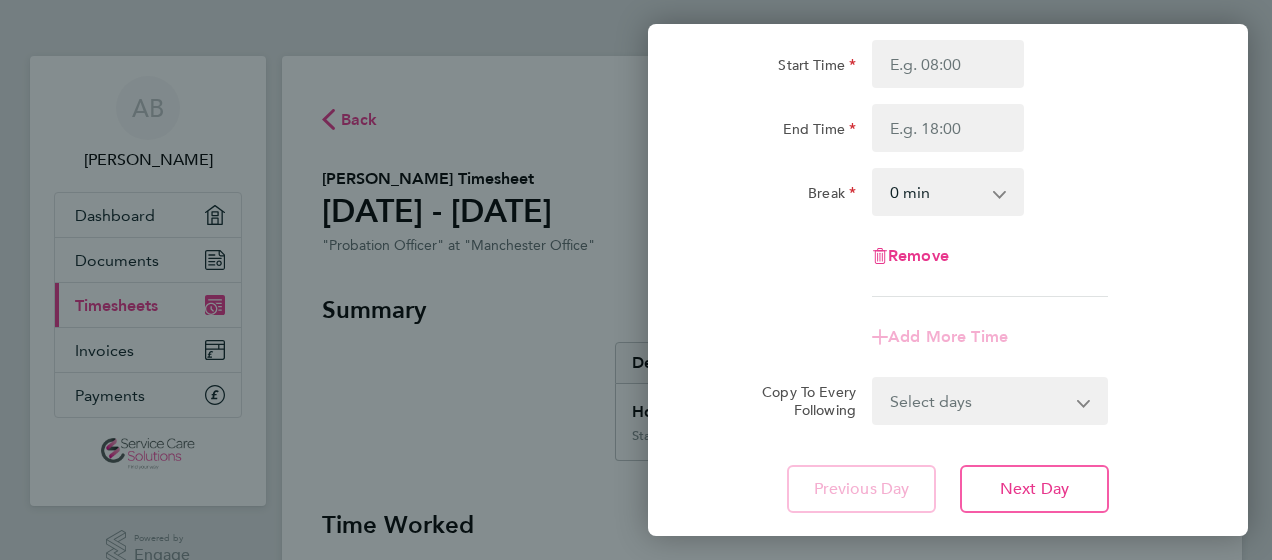 scroll, scrollTop: 0, scrollLeft: 0, axis: both 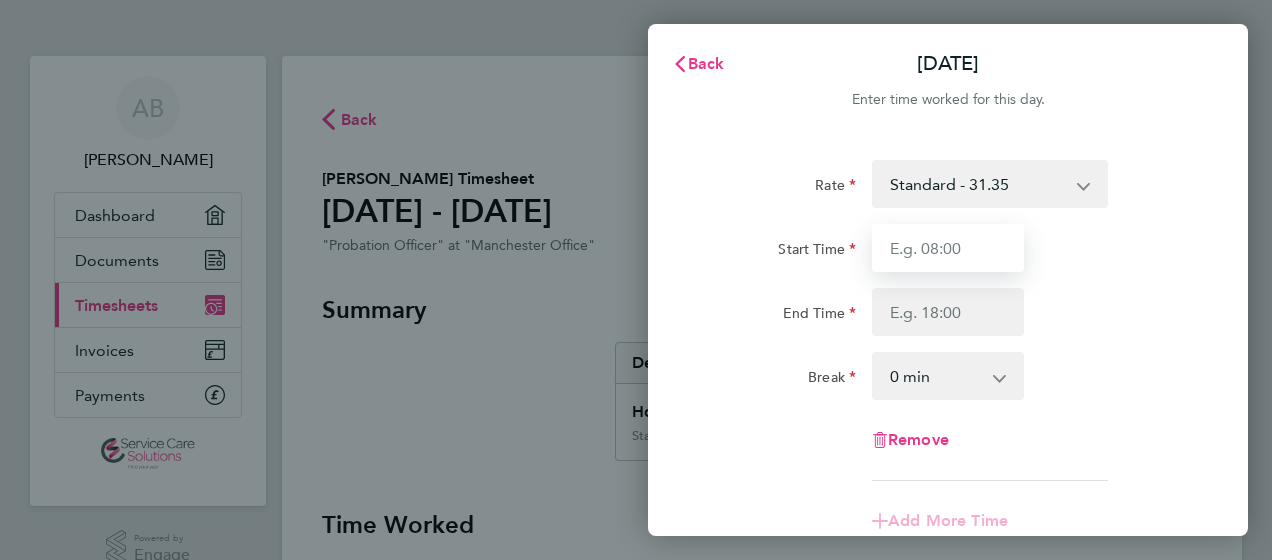 click on "Start Time" at bounding box center (948, 248) 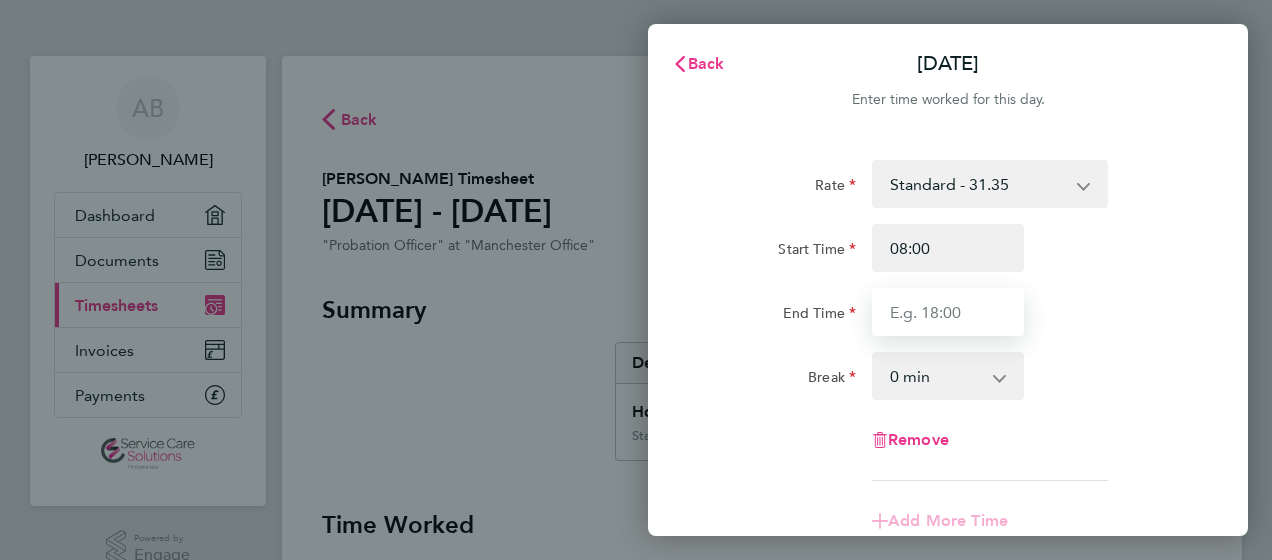 click on "End Time" at bounding box center [948, 312] 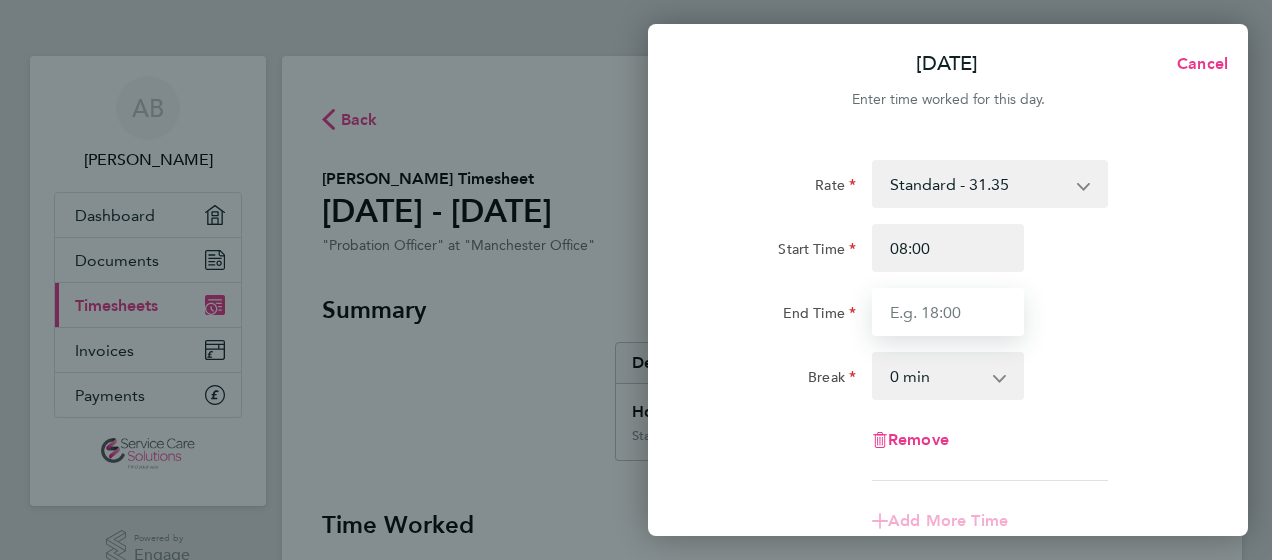 type on "16:00" 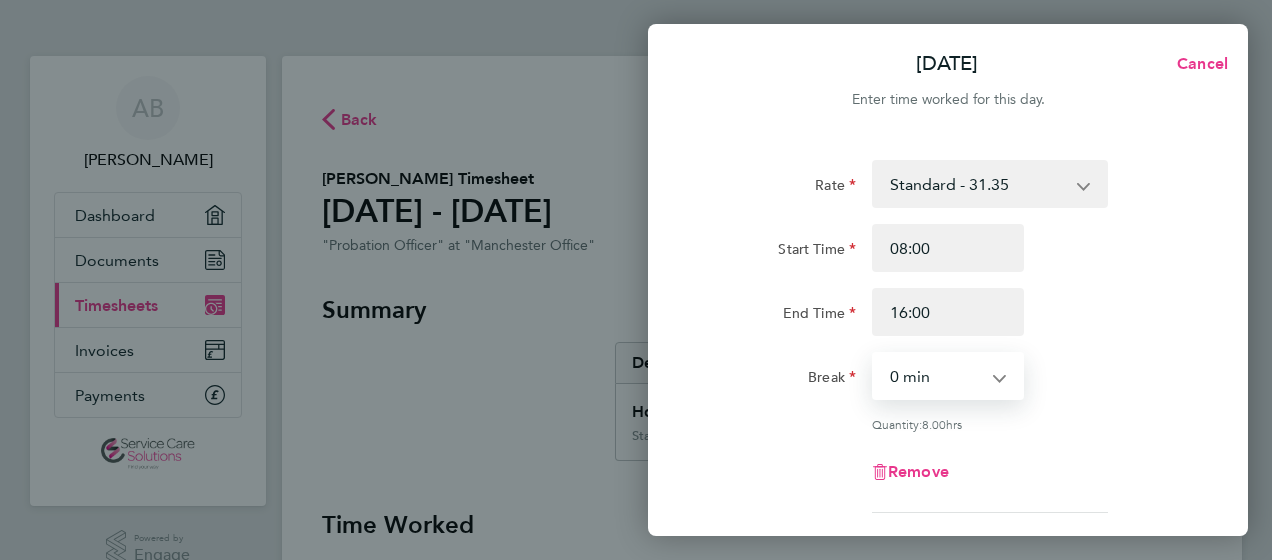 click on "0 min   15 min   30 min   45 min   60 min   75 min   90 min" at bounding box center (936, 376) 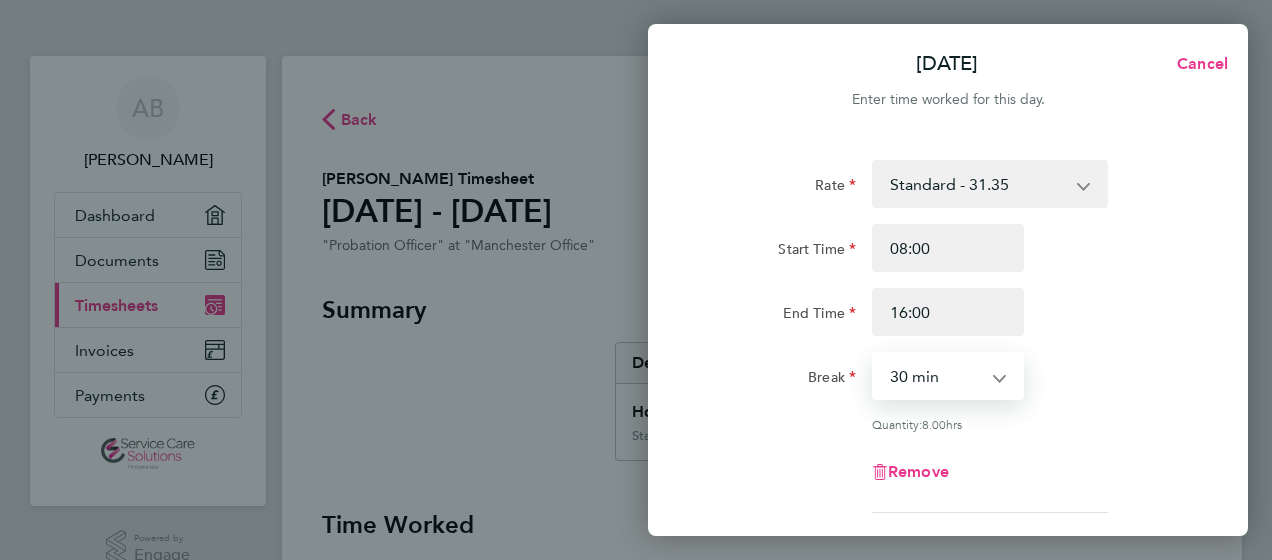 click on "0 min   15 min   30 min   45 min   60 min   75 min   90 min" at bounding box center (936, 376) 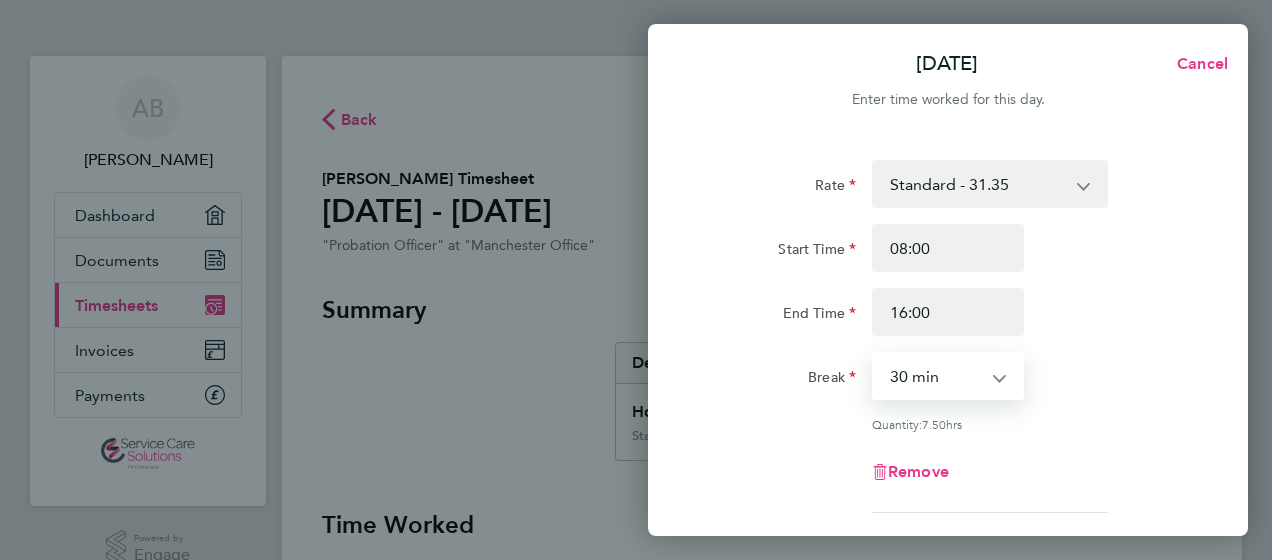 click on "End Time 16:00" 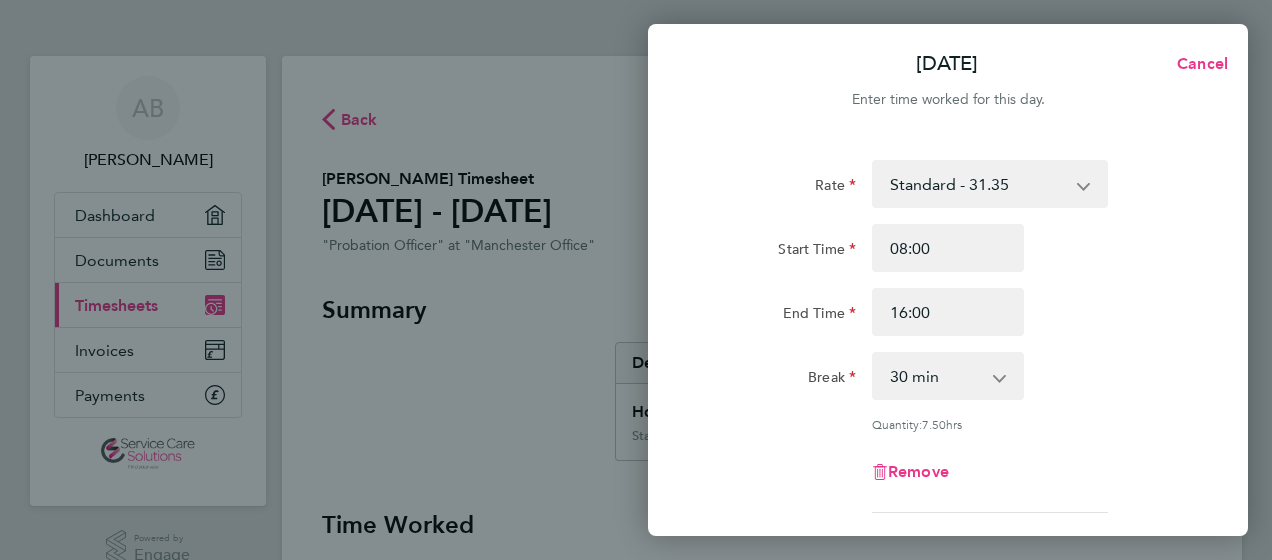 scroll, scrollTop: 343, scrollLeft: 0, axis: vertical 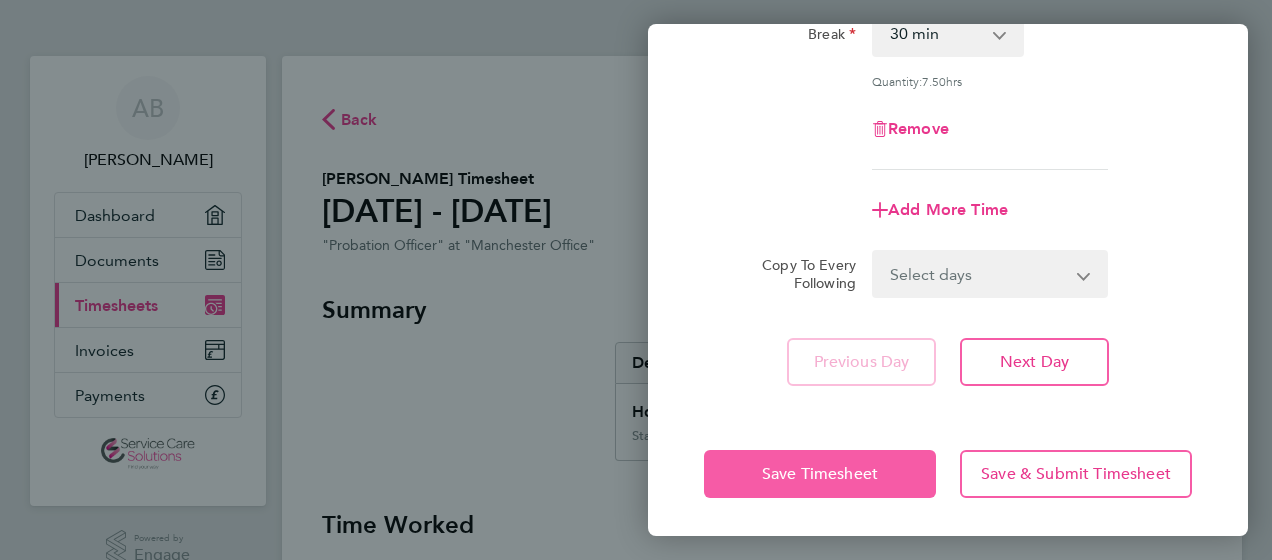 click on "Save Timesheet" 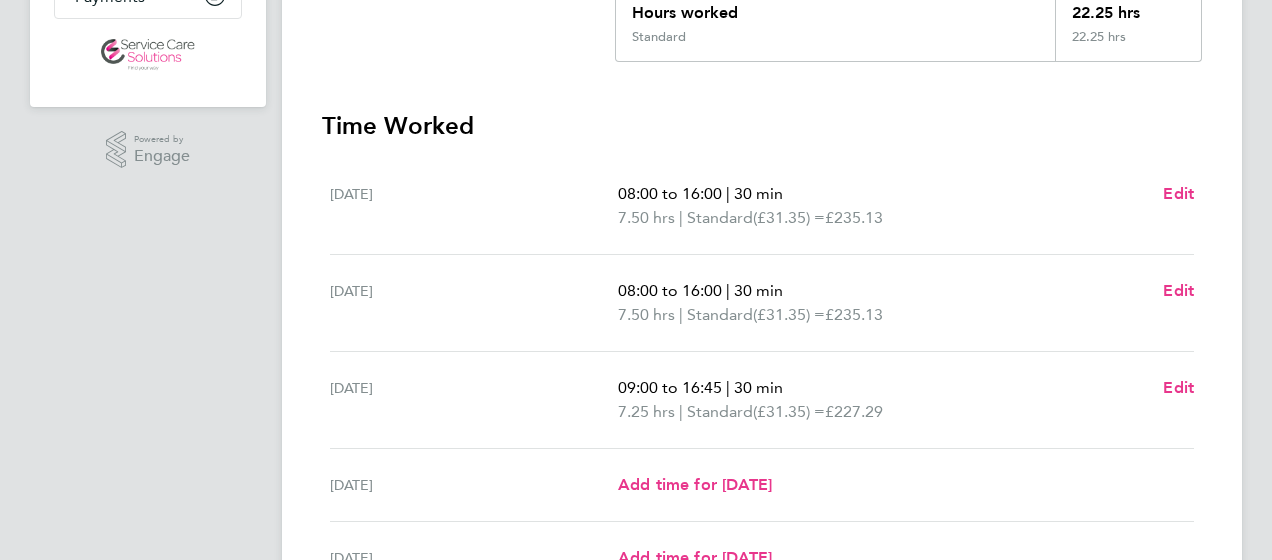 scroll, scrollTop: 400, scrollLeft: 0, axis: vertical 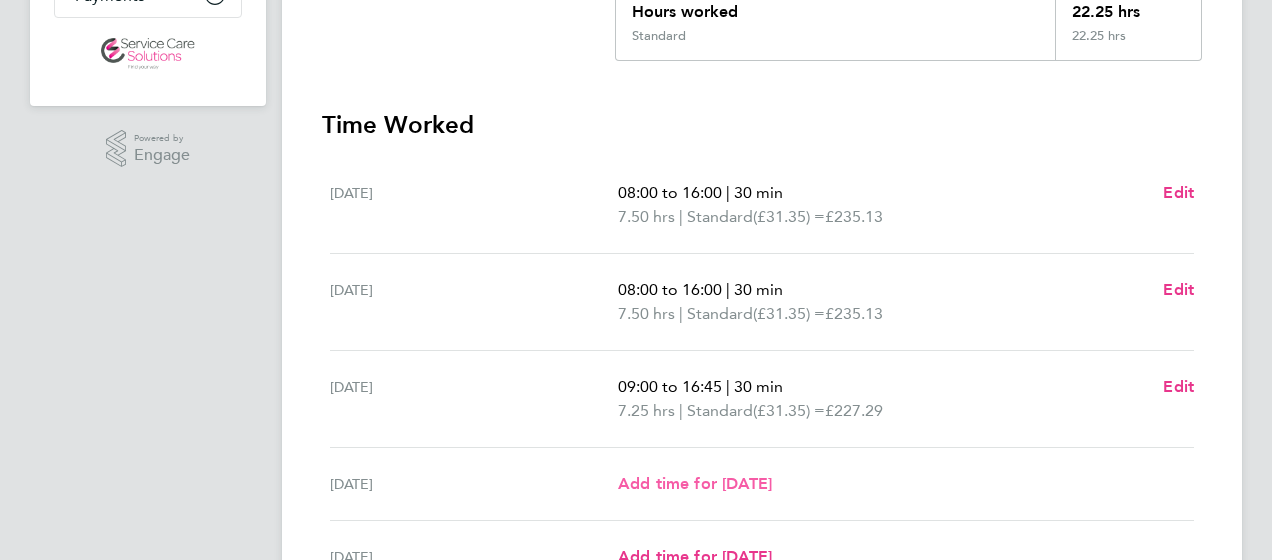 click on "Add time for [DATE]" at bounding box center (695, 483) 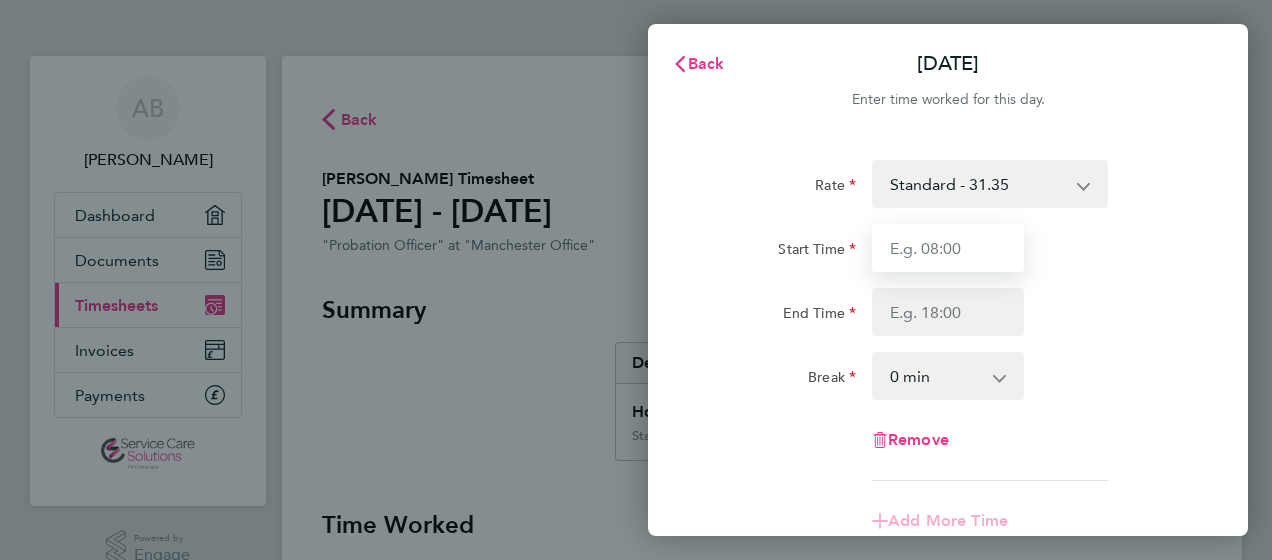 click on "Start Time" at bounding box center (948, 248) 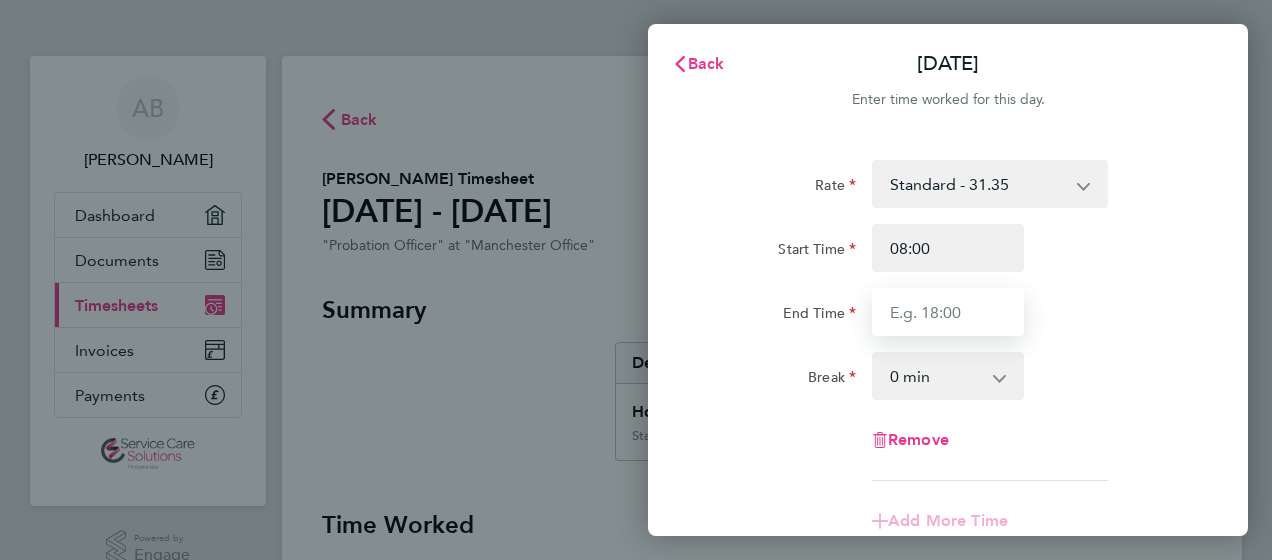 type on "16:00" 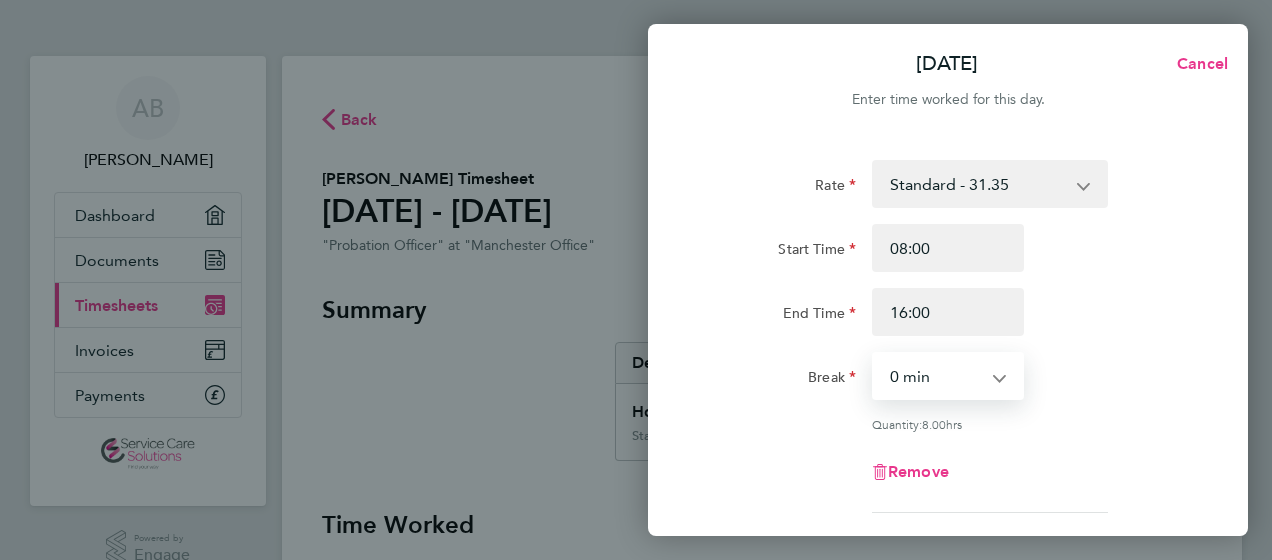 click on "0 min   15 min   30 min   45 min   60 min   75 min   90 min" at bounding box center (936, 376) 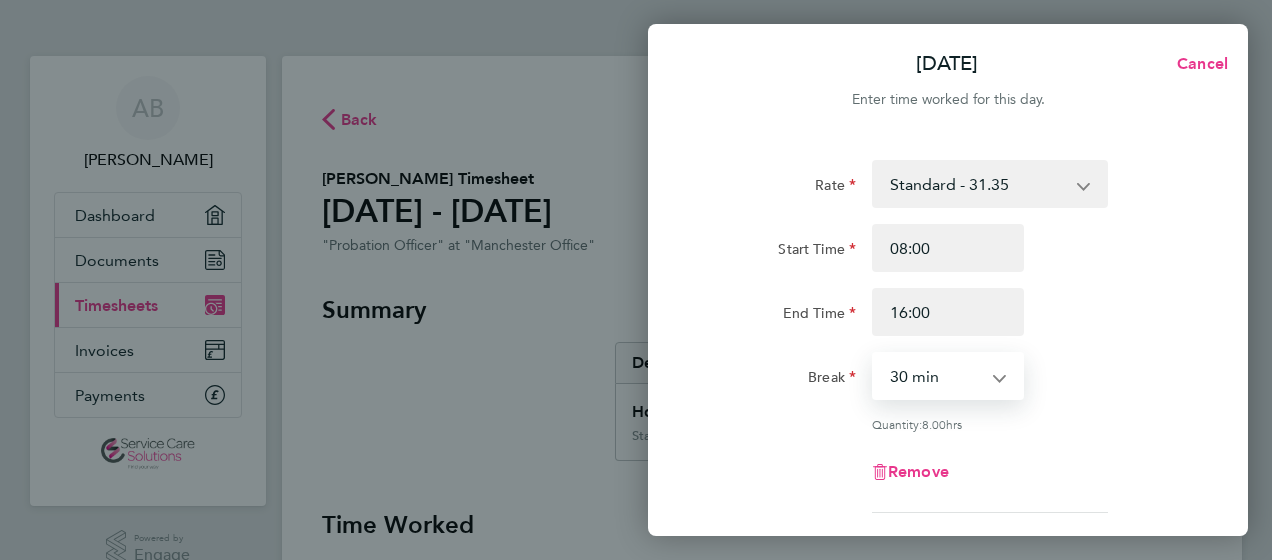 click on "0 min   15 min   30 min   45 min   60 min   75 min   90 min" at bounding box center [936, 376] 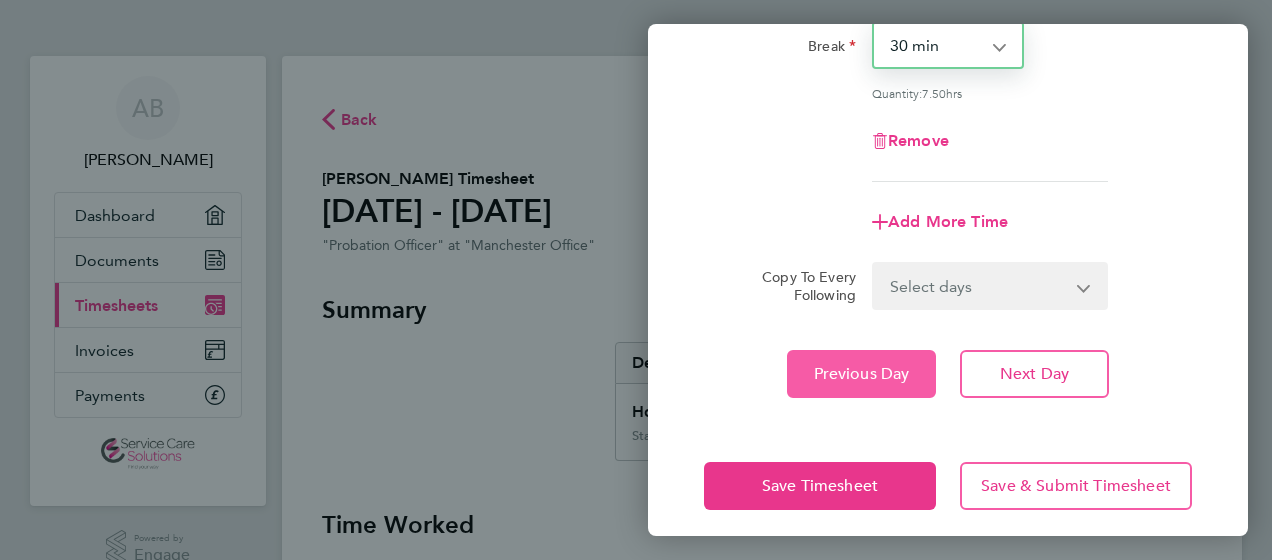 scroll, scrollTop: 343, scrollLeft: 0, axis: vertical 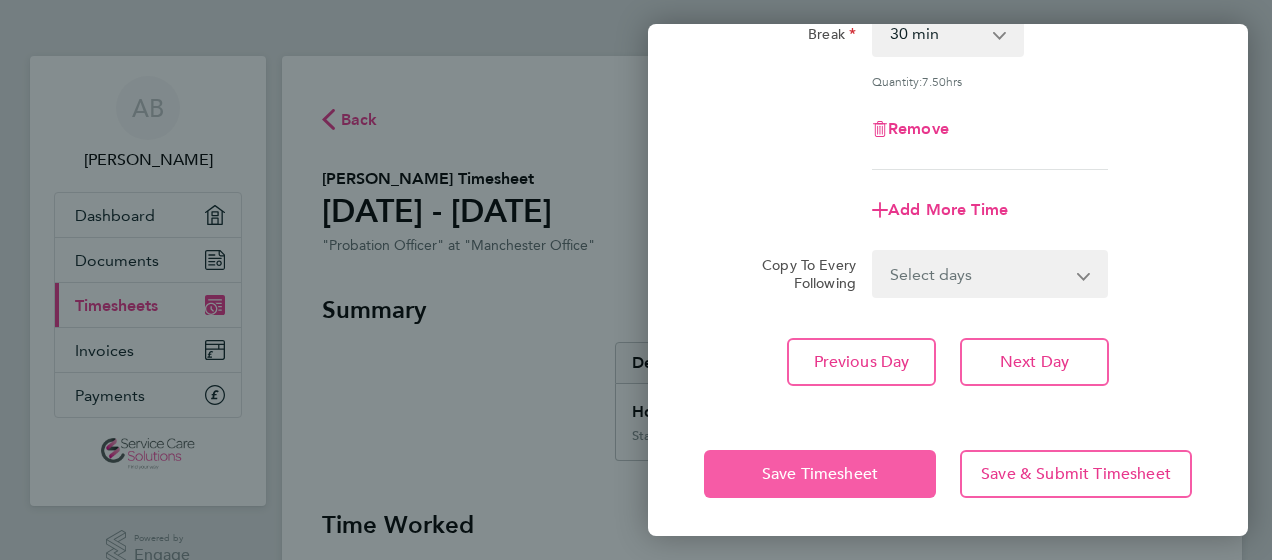 click on "Save Timesheet" 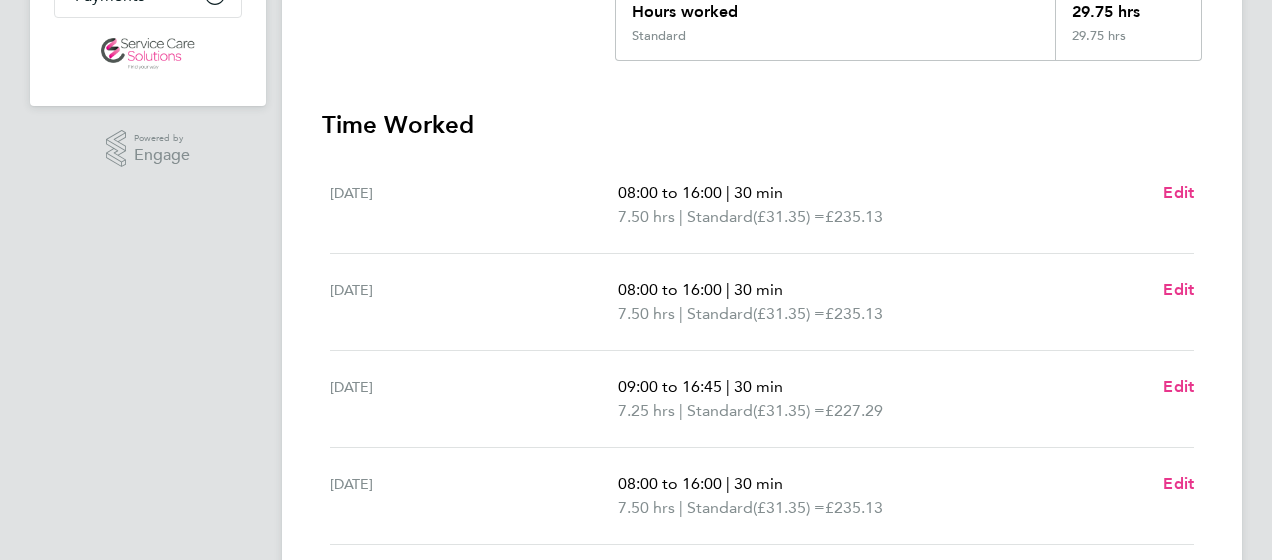 scroll, scrollTop: 600, scrollLeft: 0, axis: vertical 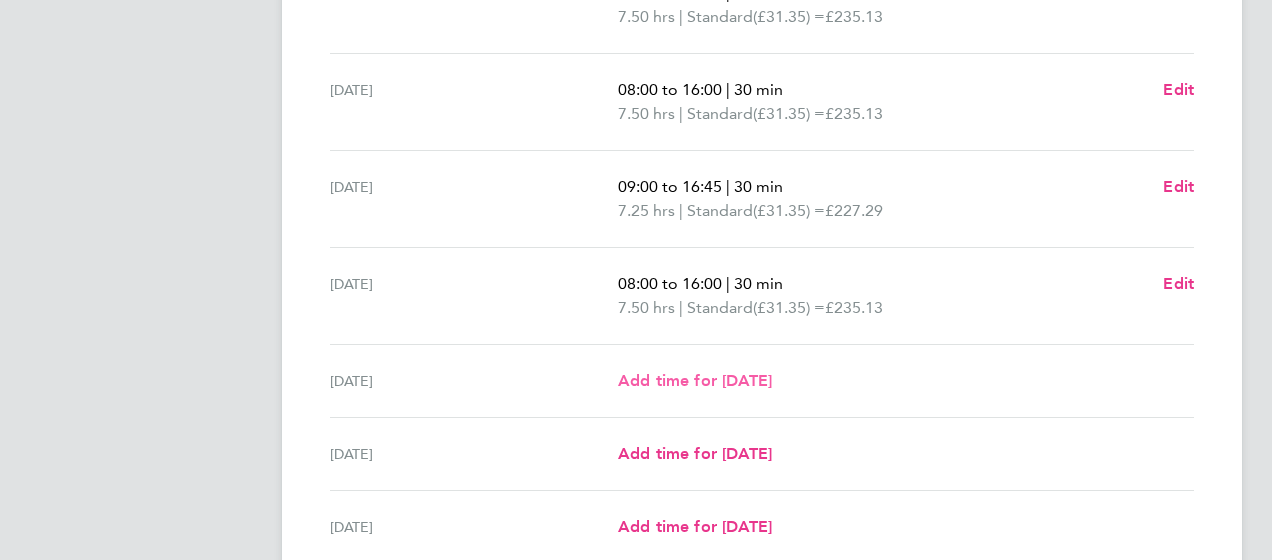 click on "Add time for [DATE]" at bounding box center (695, 380) 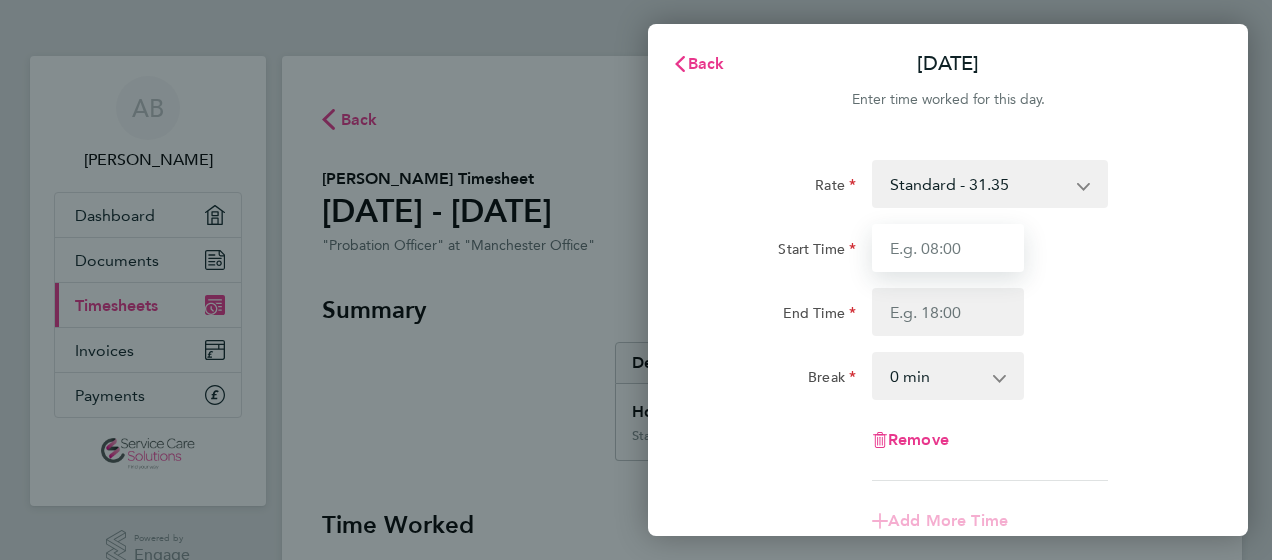 click on "Start Time" at bounding box center (948, 248) 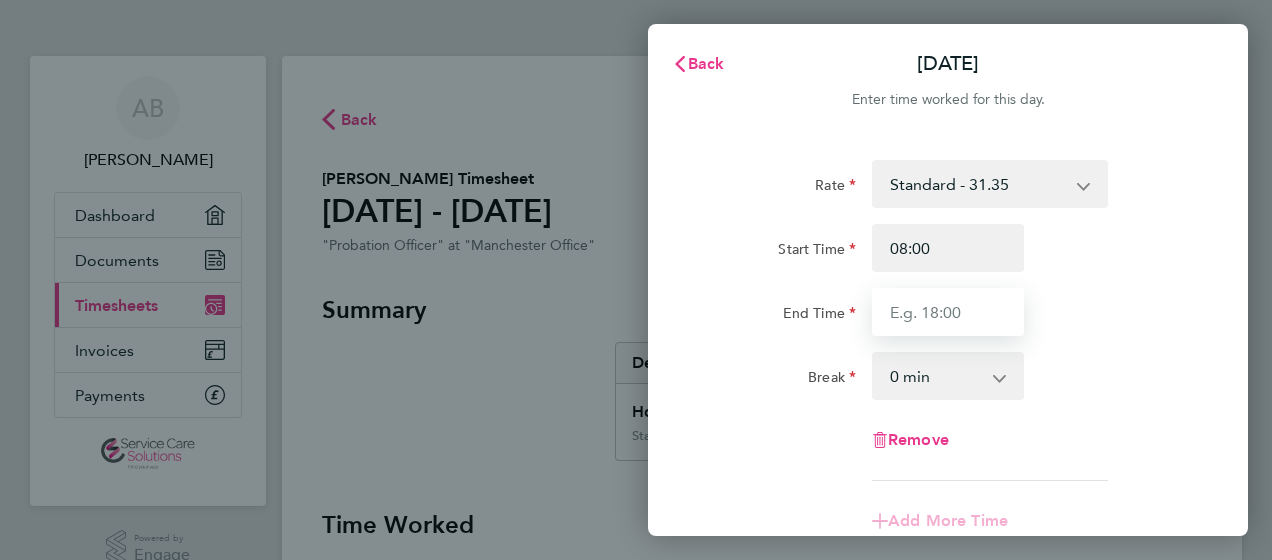 type on "16:00" 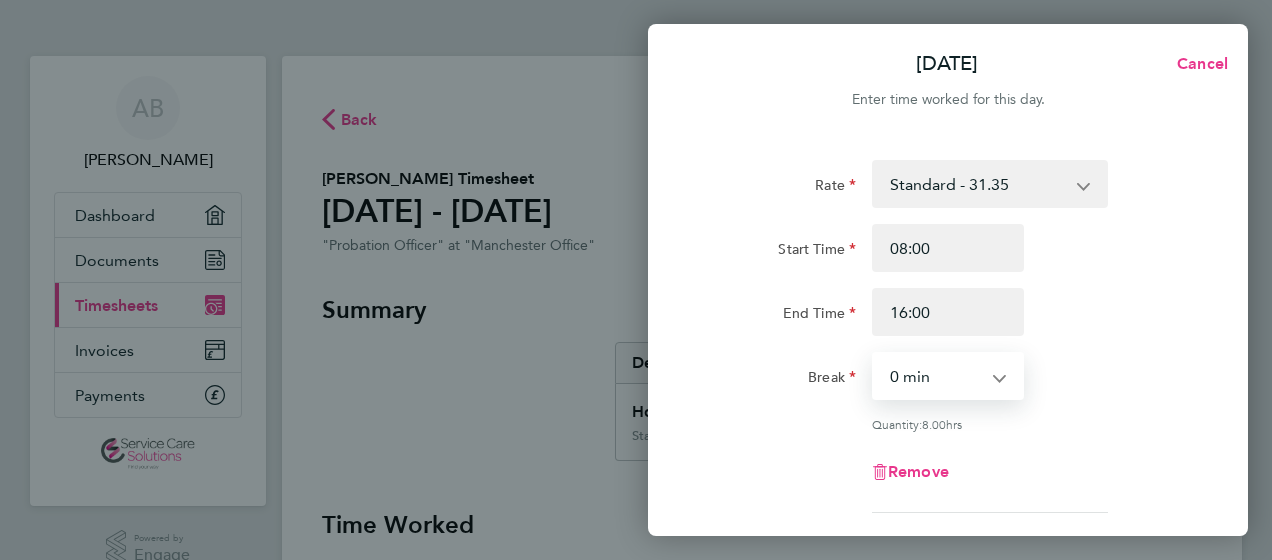 click on "0 min   15 min   30 min   45 min   60 min   75 min   90 min" at bounding box center [936, 376] 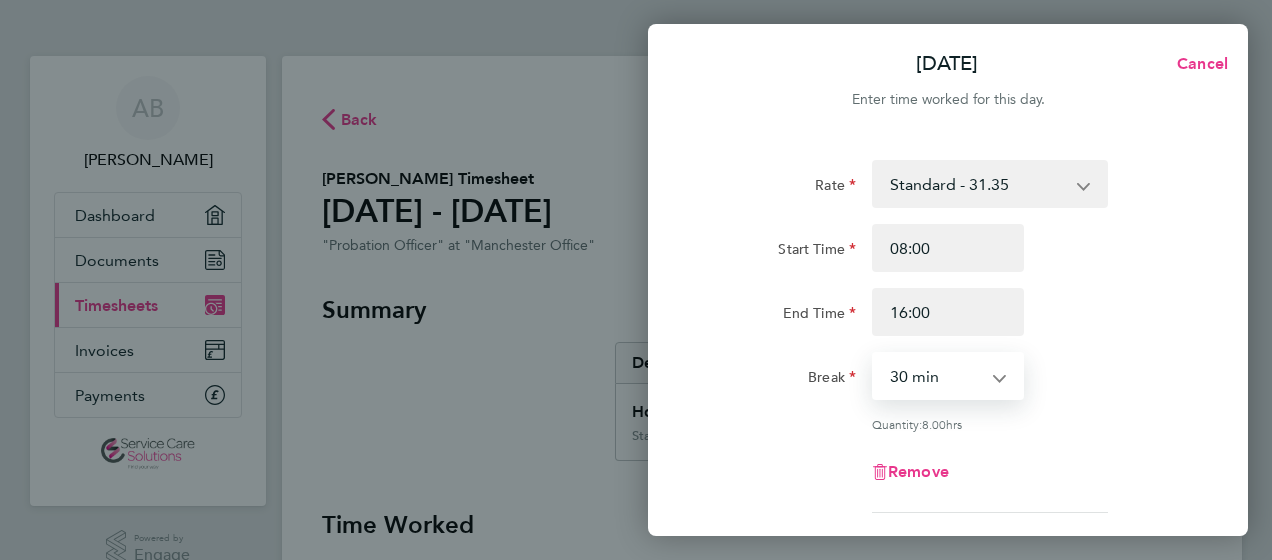 click on "0 min   15 min   30 min   45 min   60 min   75 min   90 min" at bounding box center (936, 376) 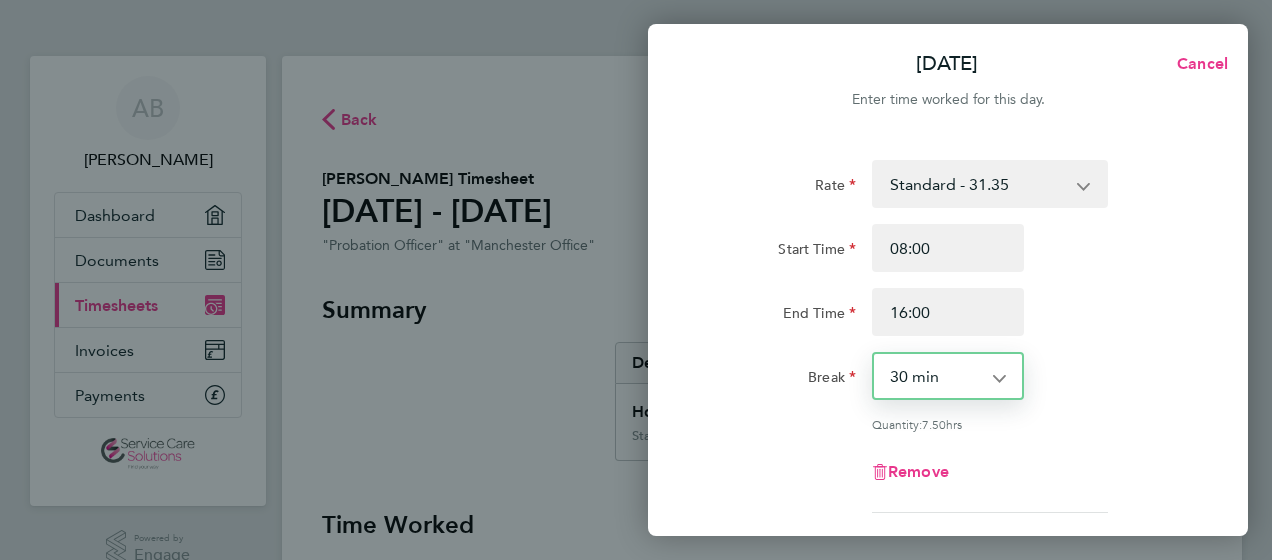 scroll, scrollTop: 343, scrollLeft: 0, axis: vertical 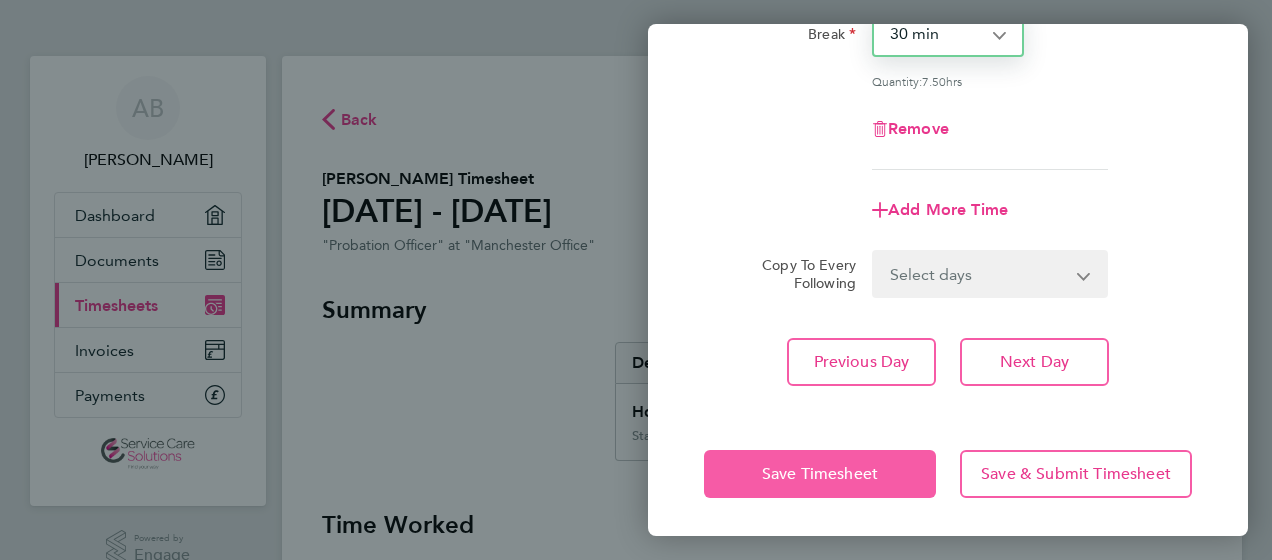 click on "Save Timesheet" 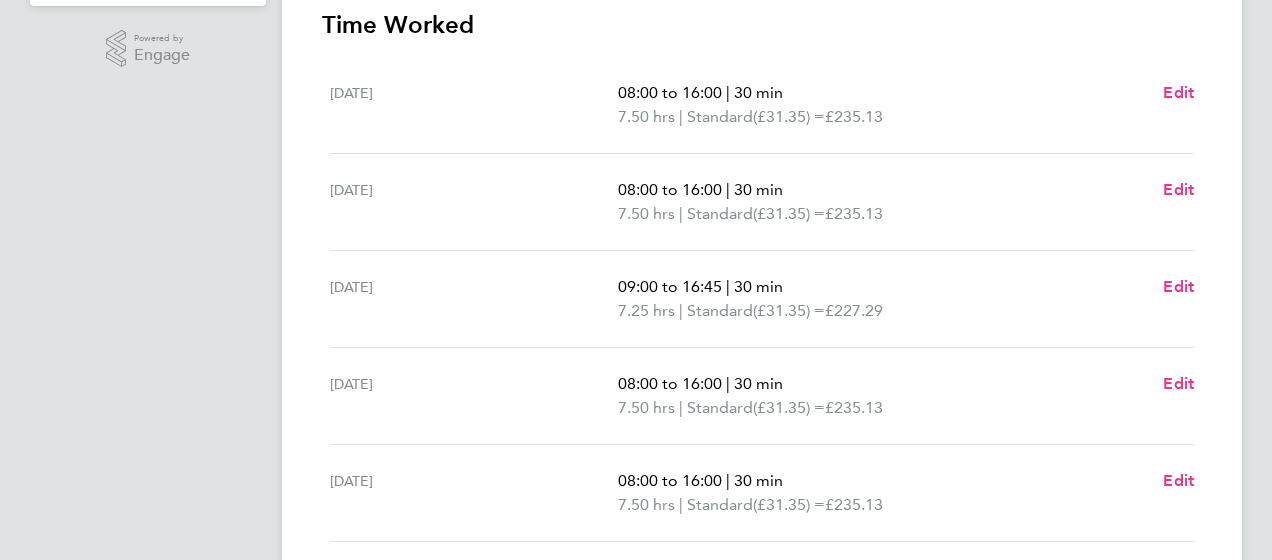 scroll, scrollTop: 600, scrollLeft: 0, axis: vertical 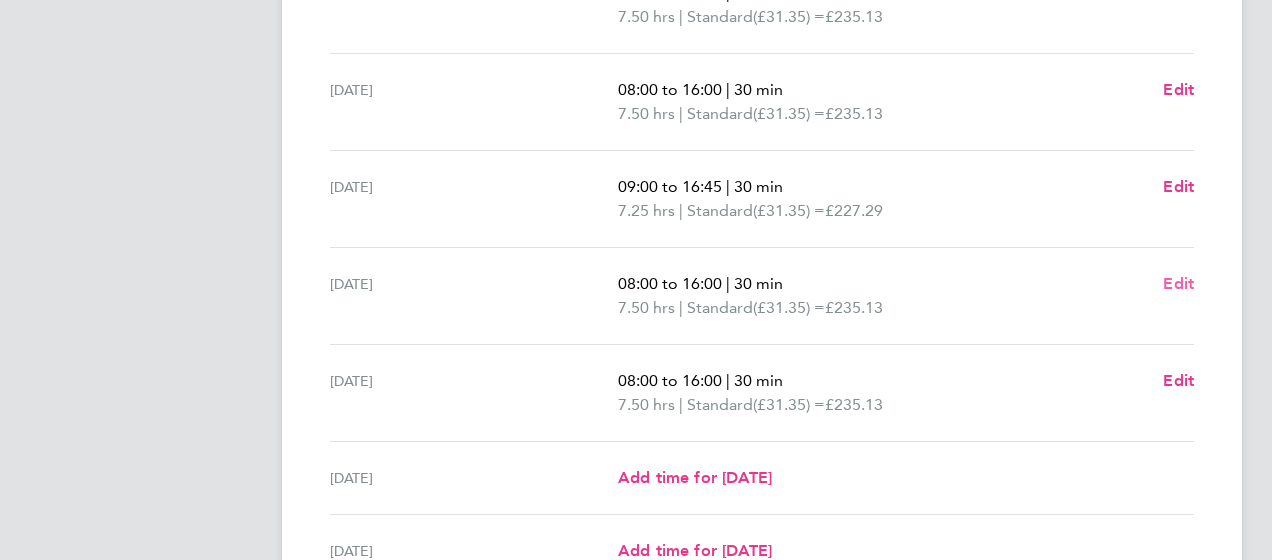 click on "Edit" at bounding box center [1178, 283] 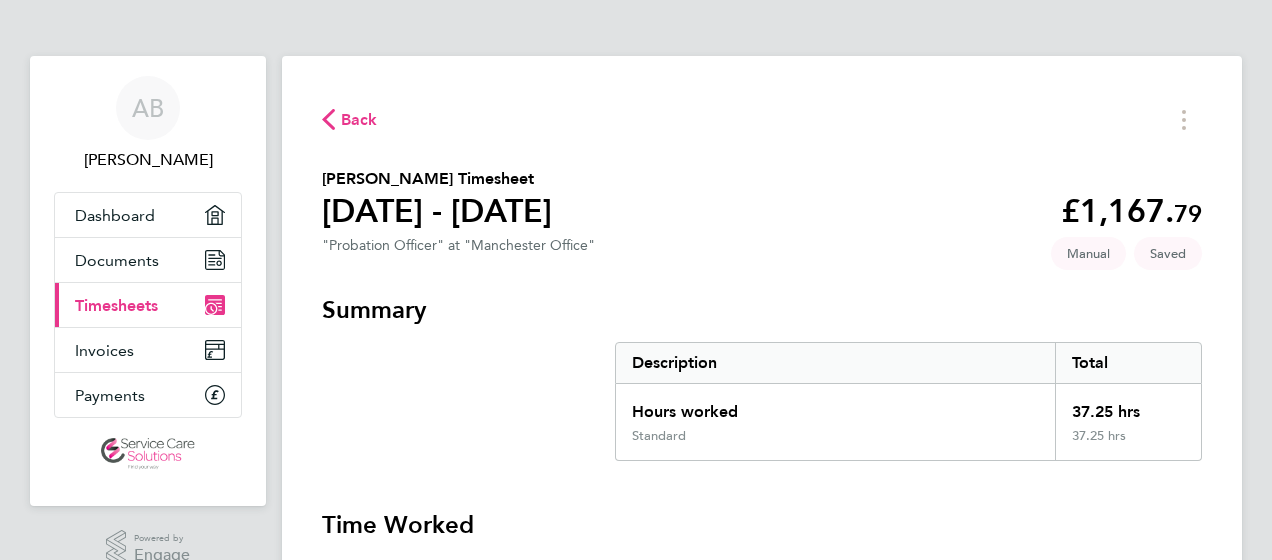 select on "30" 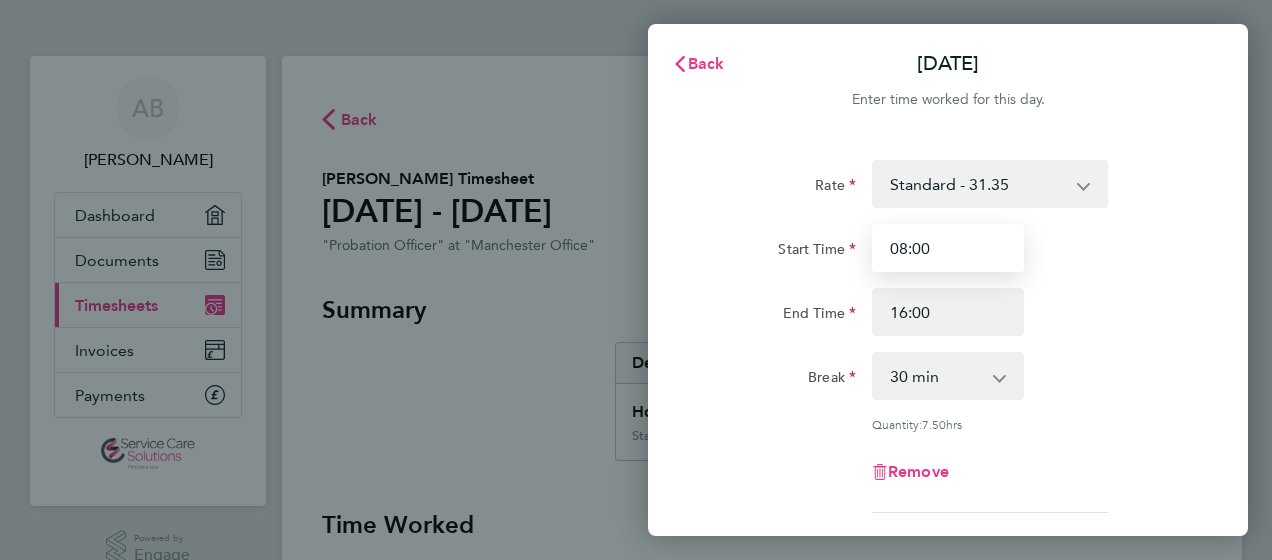 click on "08:00" at bounding box center (948, 248) 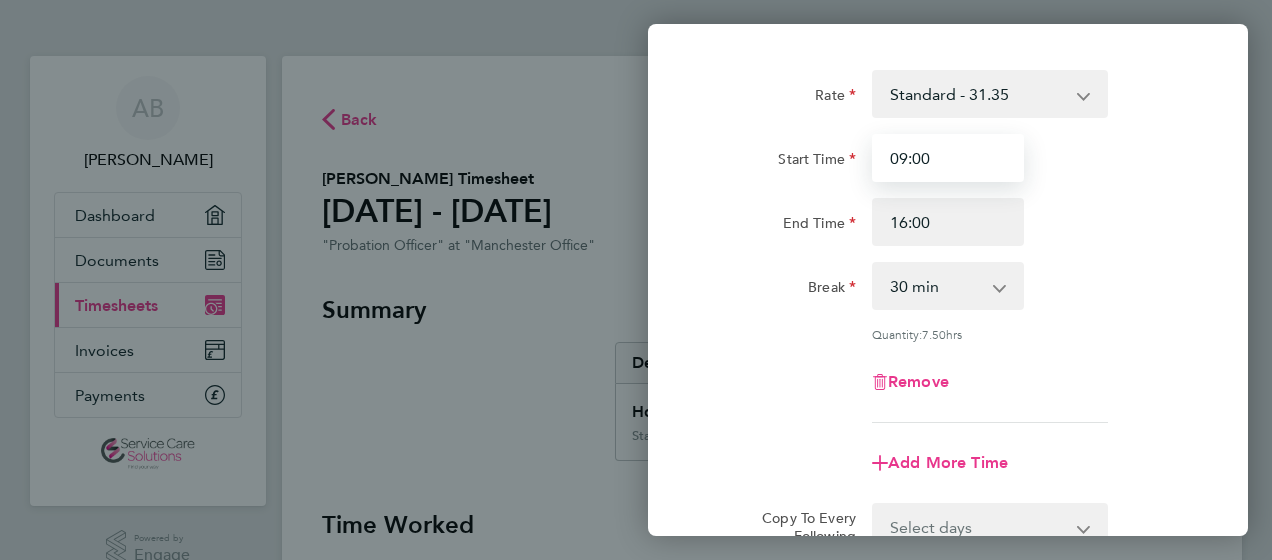 scroll, scrollTop: 300, scrollLeft: 0, axis: vertical 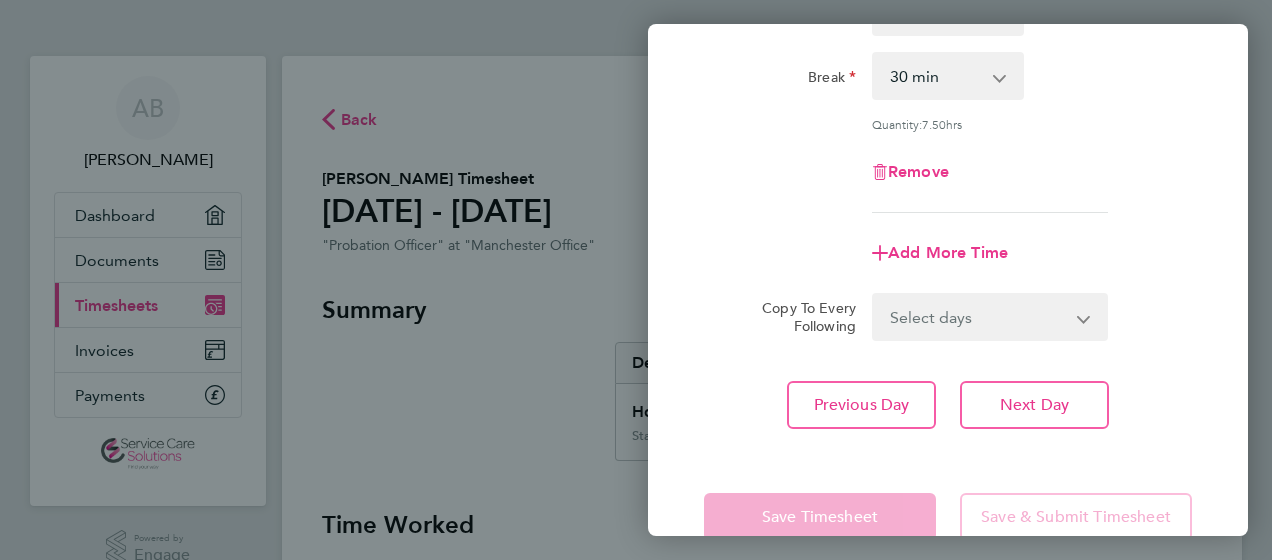 type on "09:00" 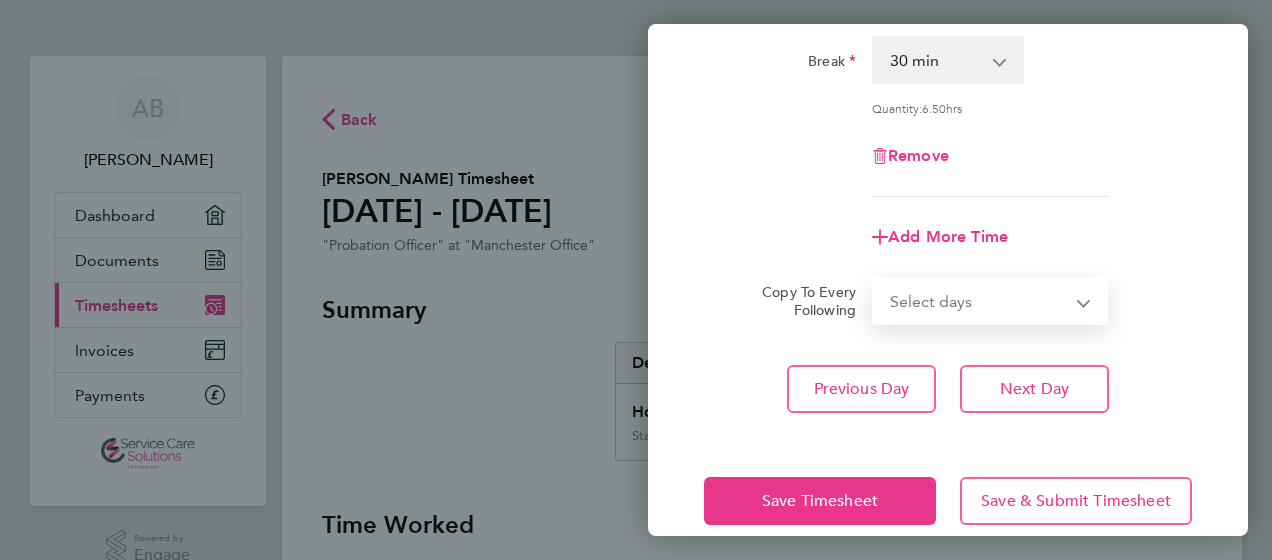 scroll, scrollTop: 343, scrollLeft: 0, axis: vertical 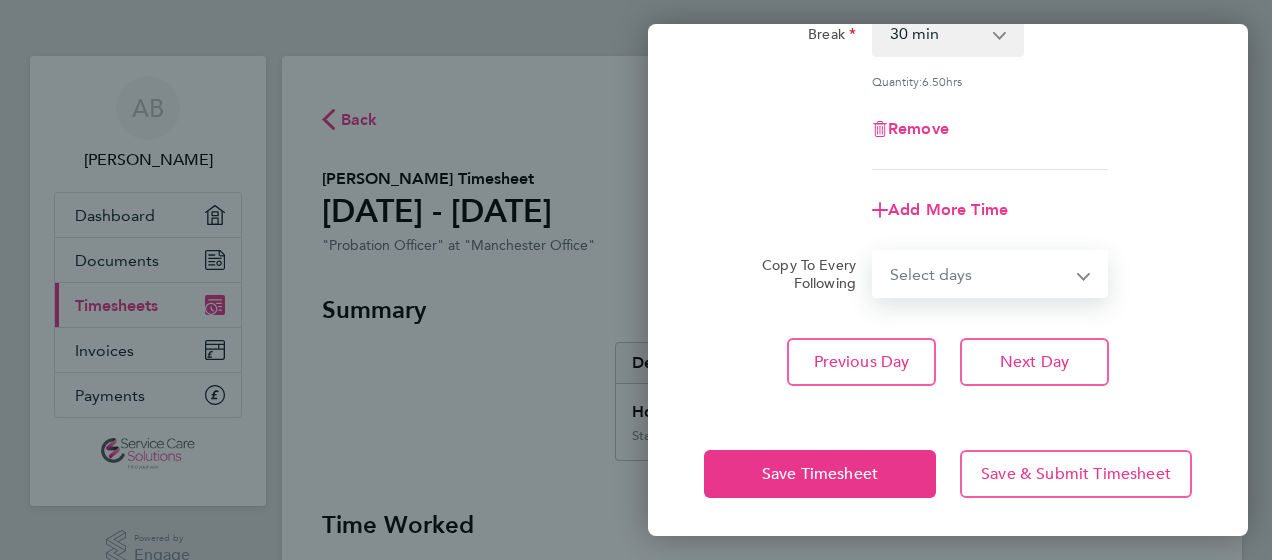click on "Save Timesheet   Save & Submit Timesheet" 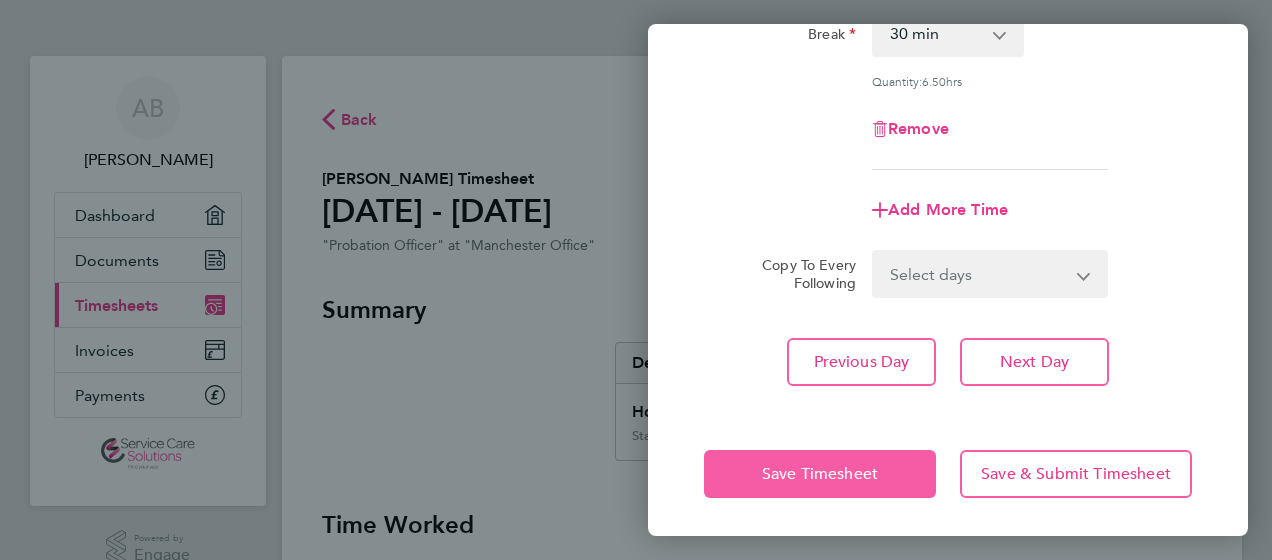 click on "Save Timesheet" 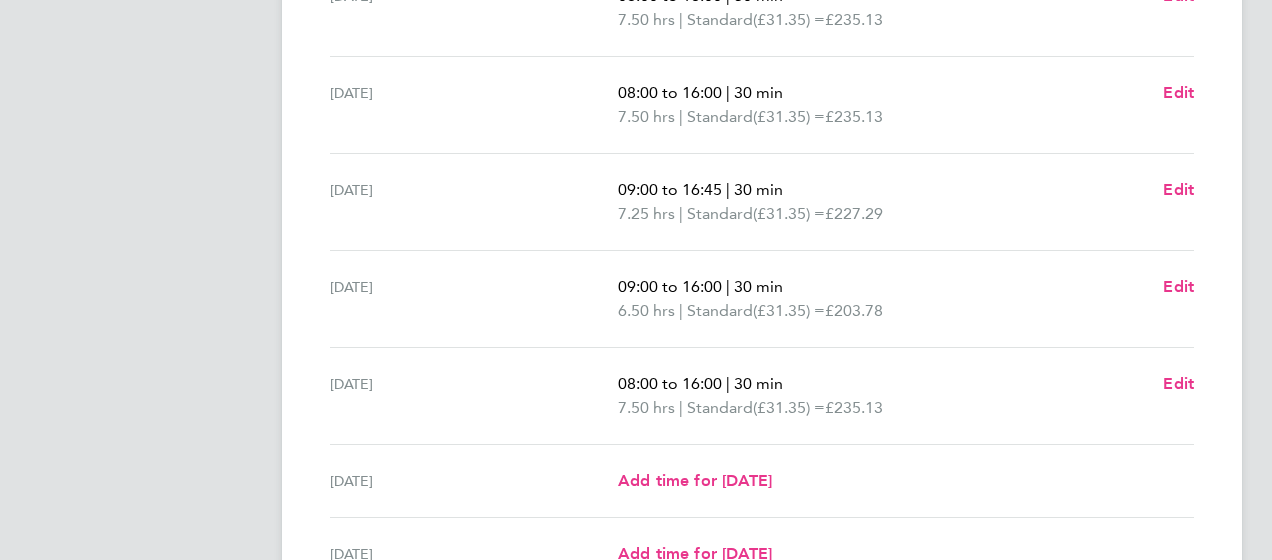 scroll, scrollTop: 600, scrollLeft: 0, axis: vertical 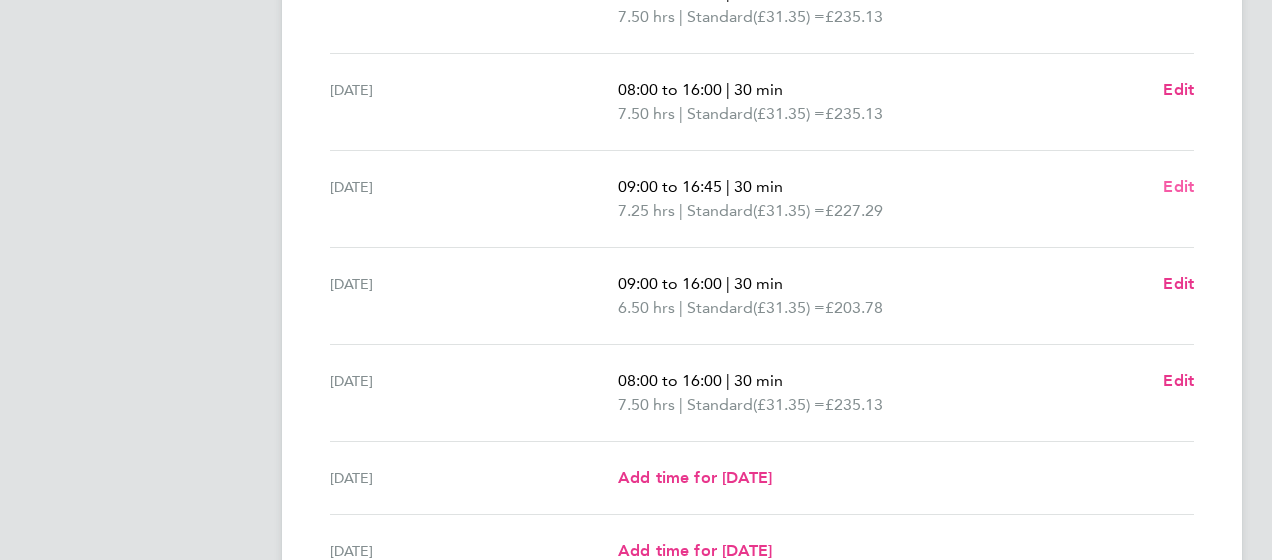 click on "Edit" at bounding box center [1178, 186] 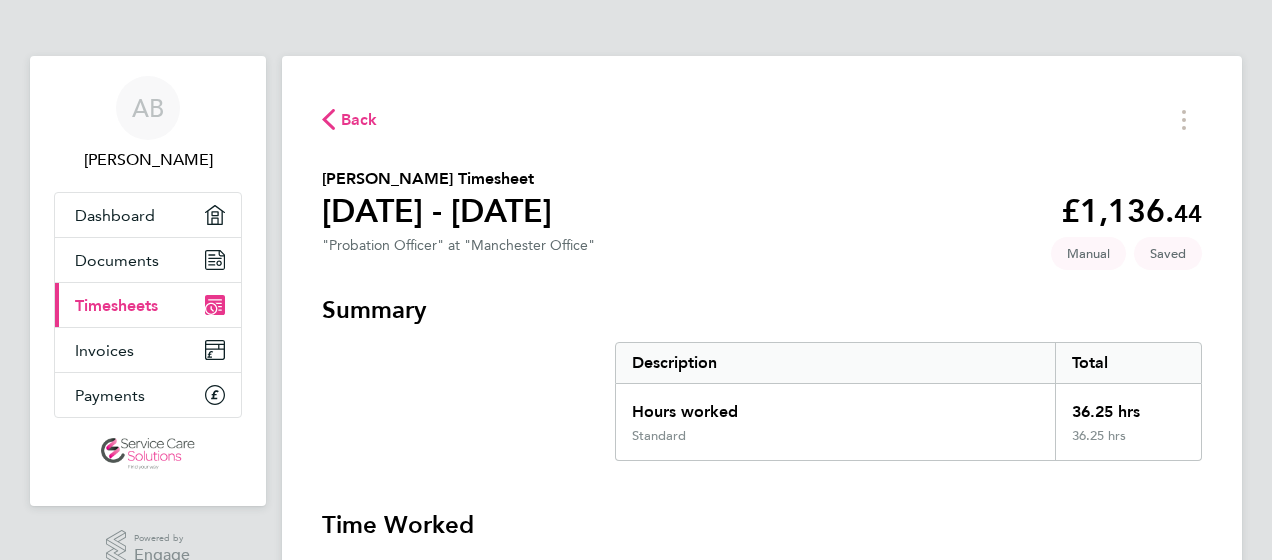 select on "30" 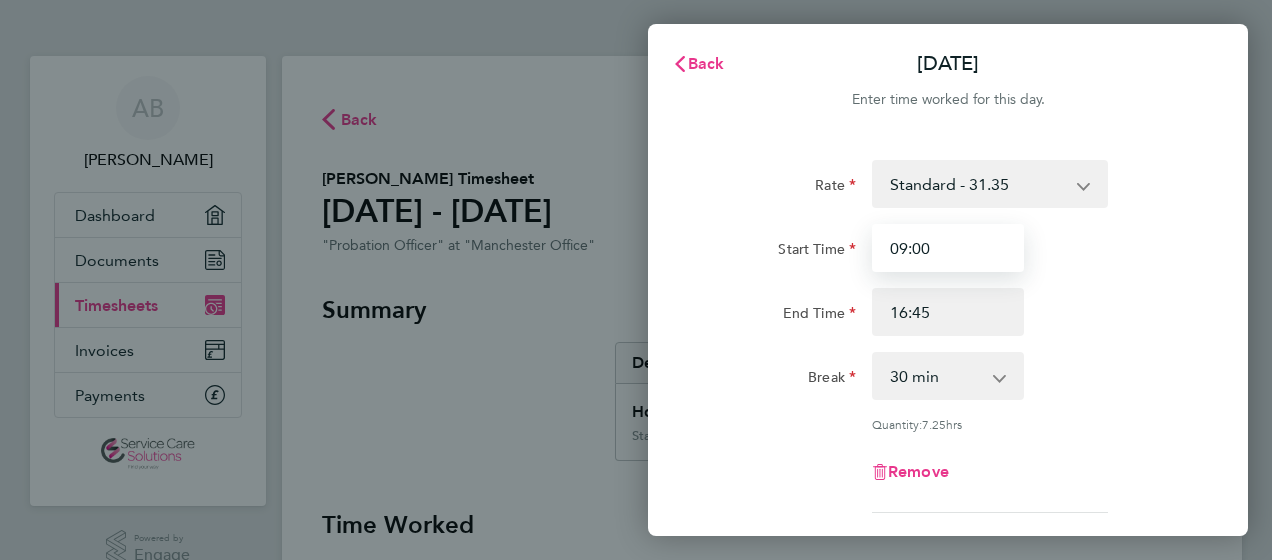 click on "09:00" at bounding box center [948, 248] 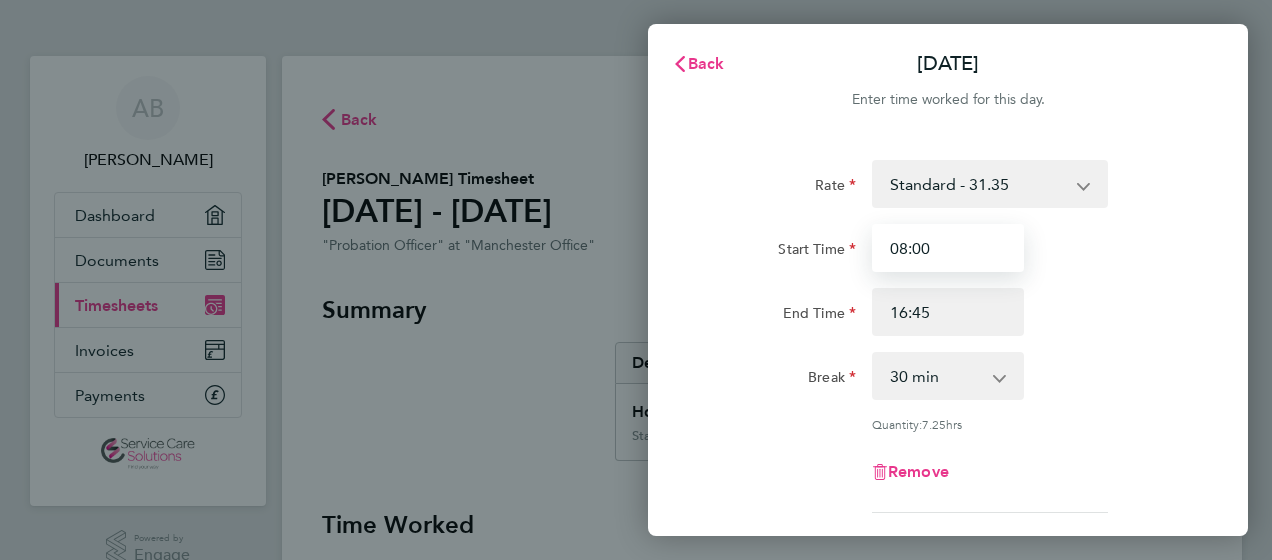 type on "08:00" 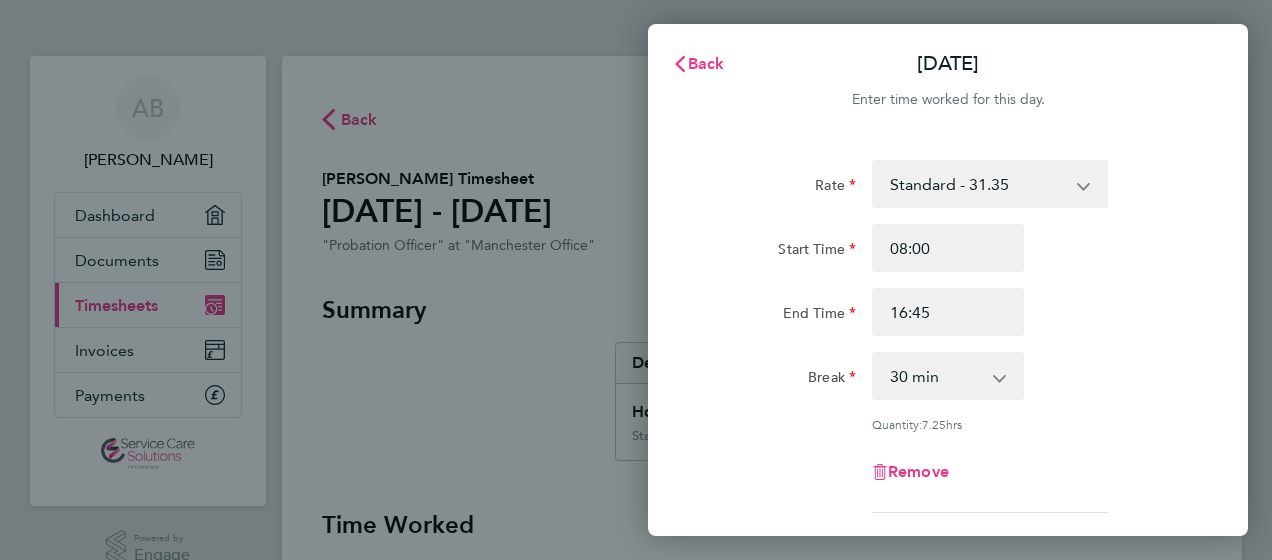 click on "Start Time" 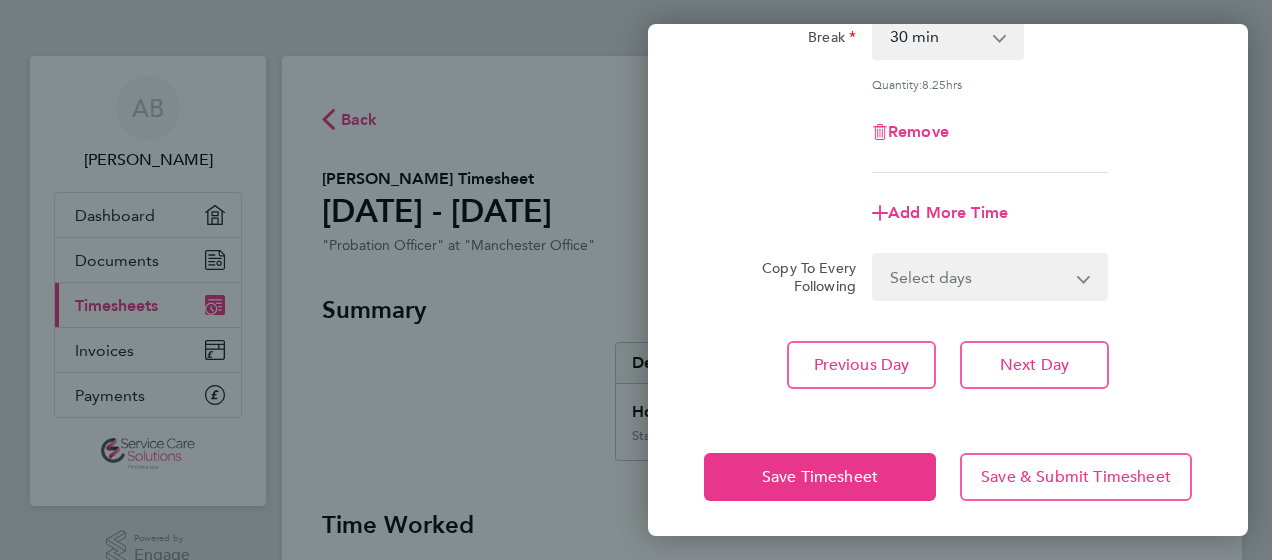 scroll, scrollTop: 343, scrollLeft: 0, axis: vertical 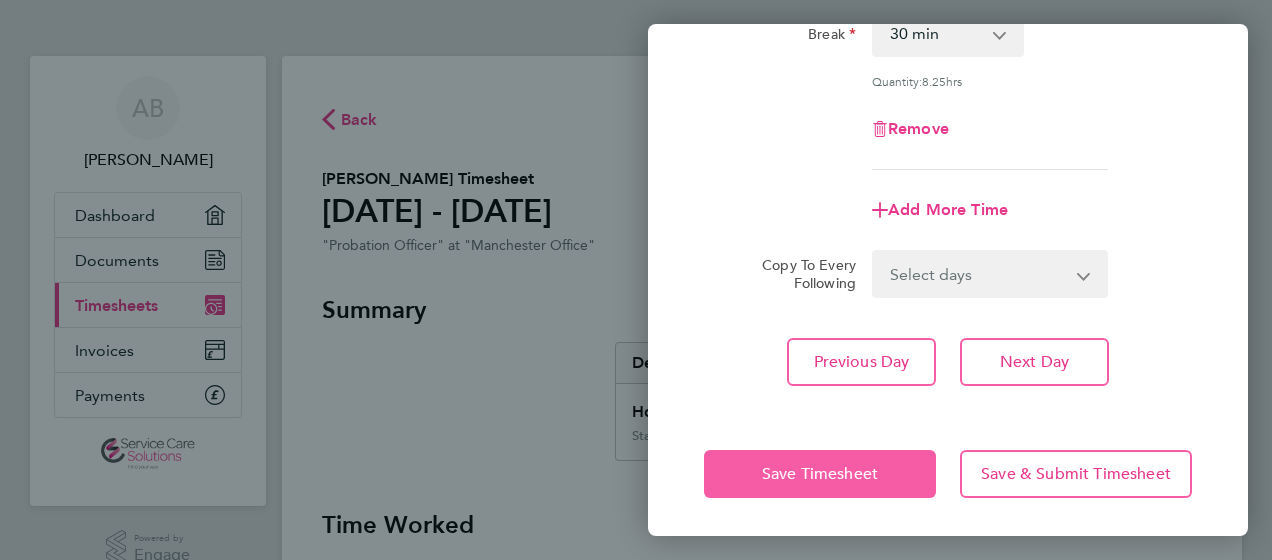 click on "Save Timesheet" 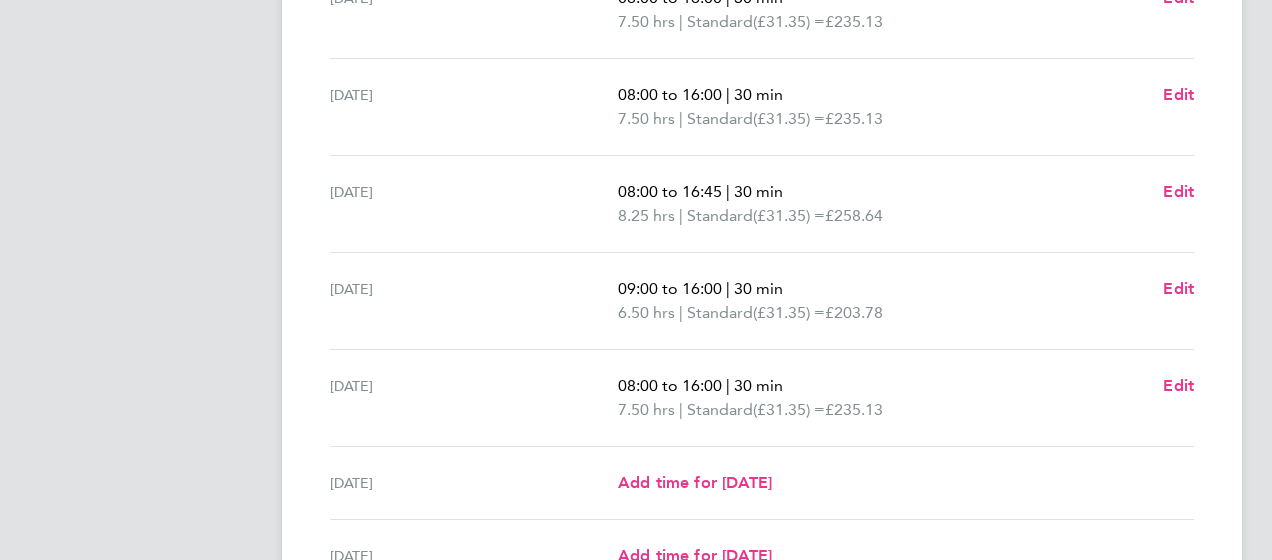 scroll, scrollTop: 600, scrollLeft: 0, axis: vertical 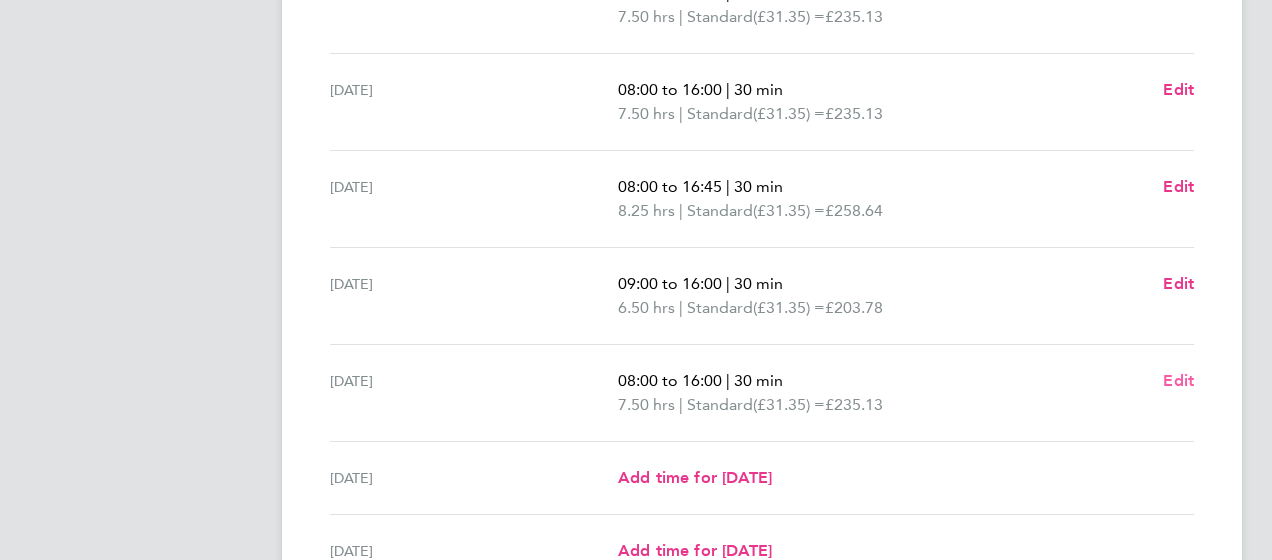 click on "Edit" at bounding box center [1178, 380] 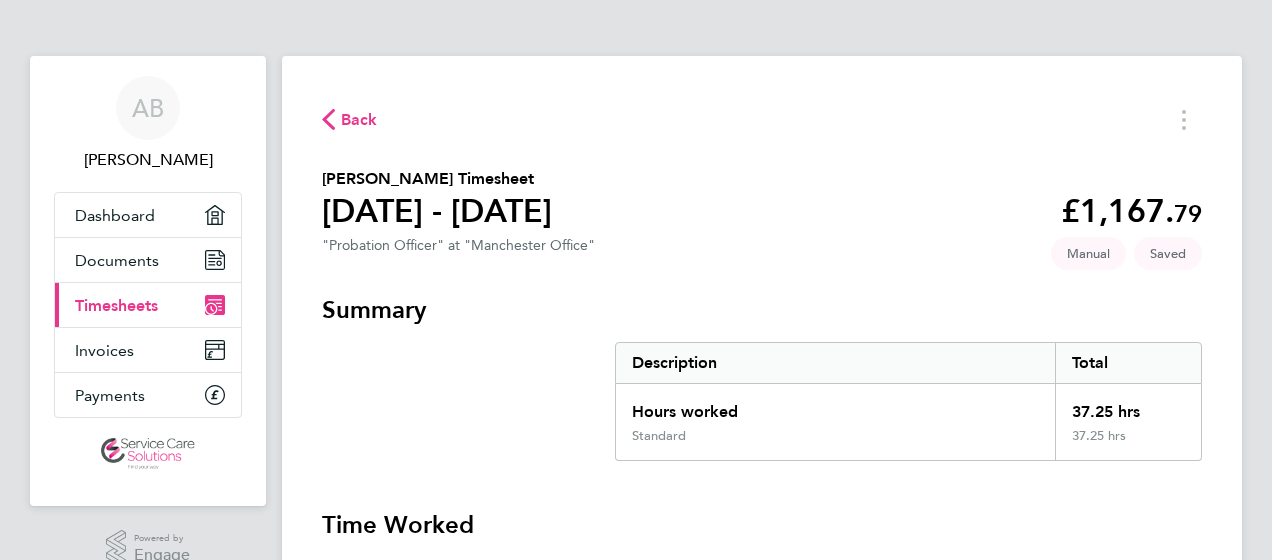 select on "30" 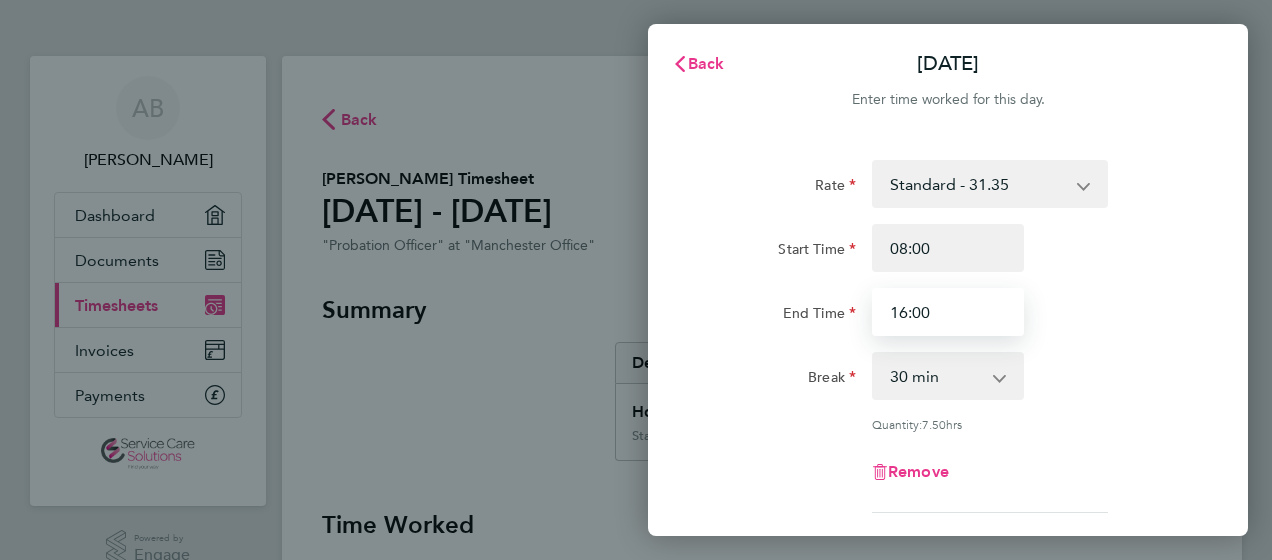 click on "16:00" at bounding box center [948, 312] 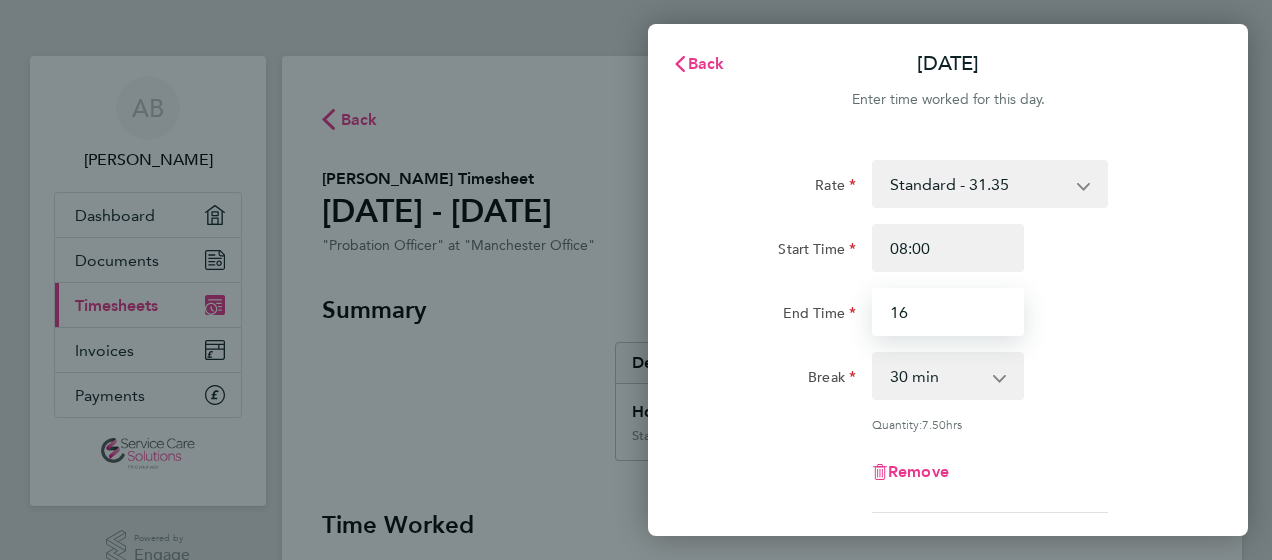 type on "1" 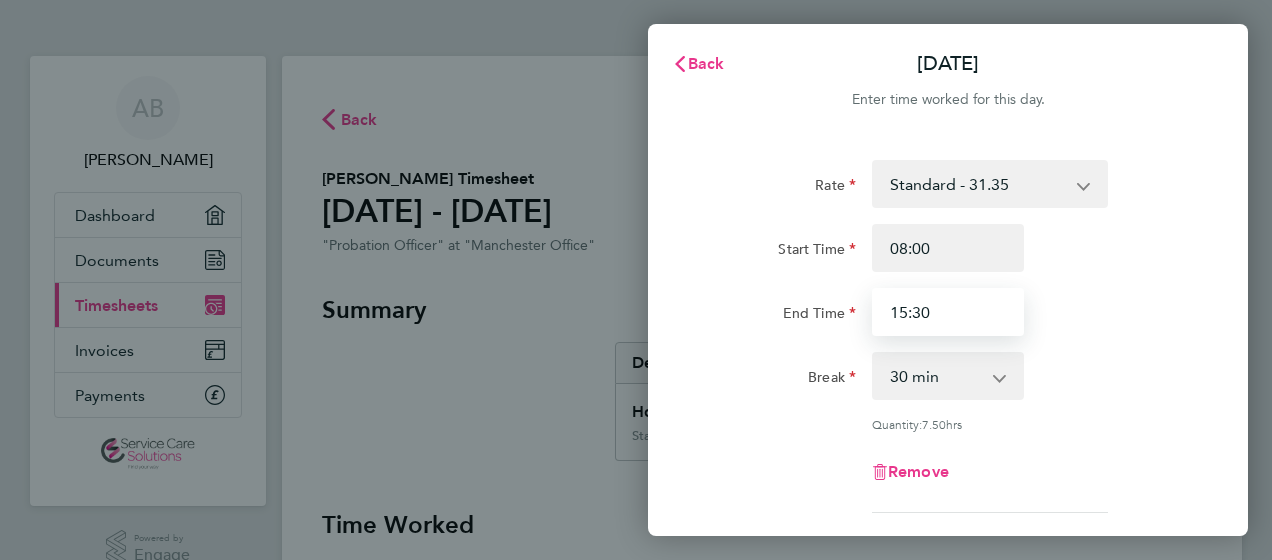 type on "15:30" 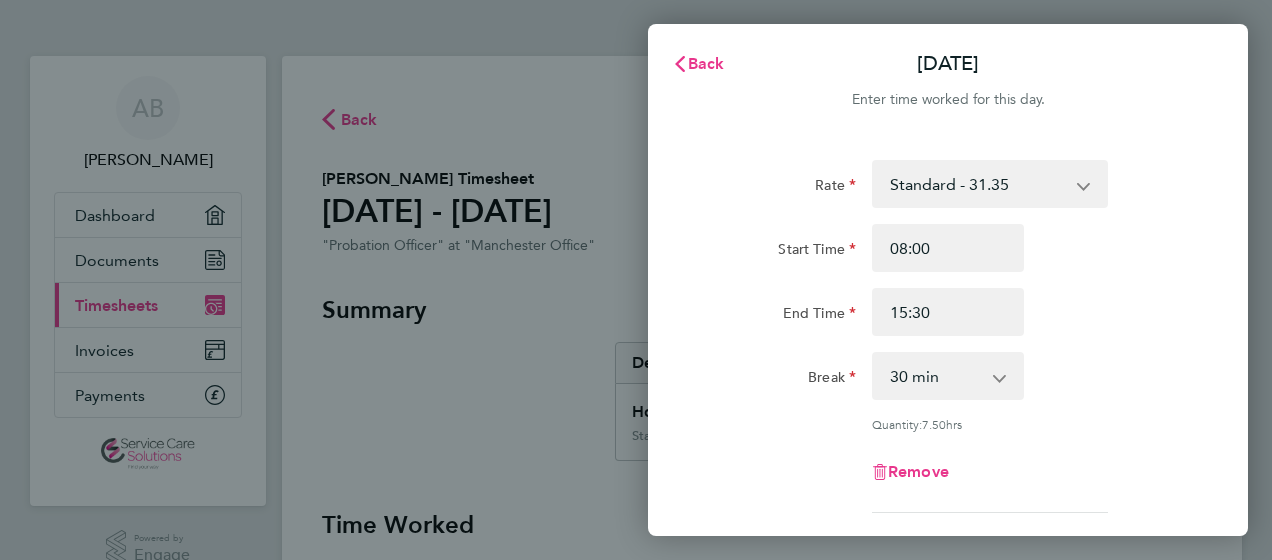 click on "End Time" 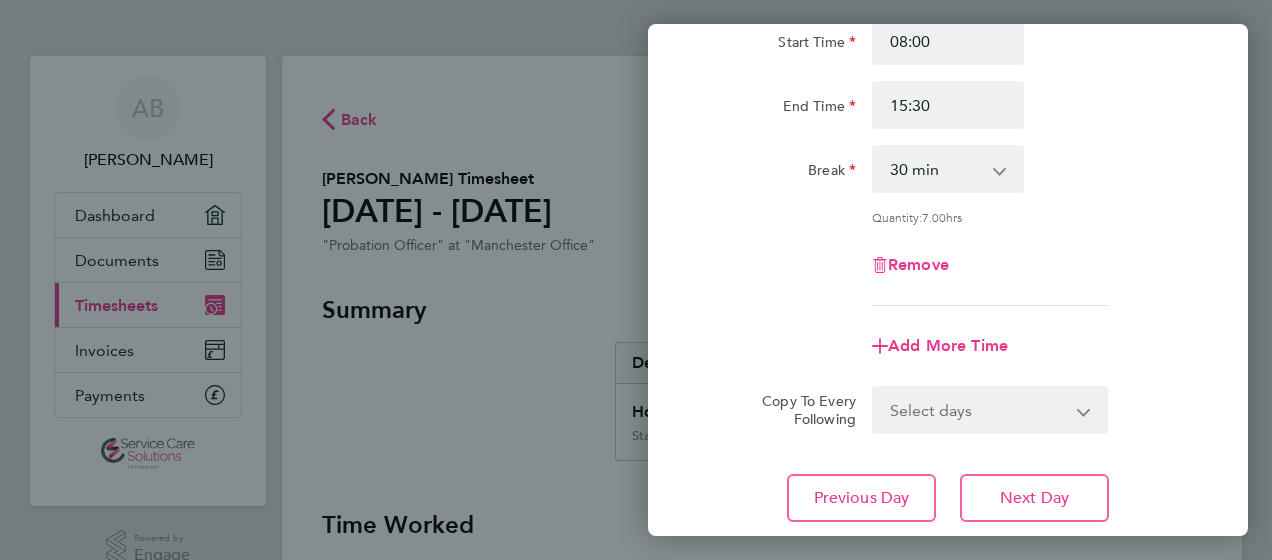 scroll, scrollTop: 343, scrollLeft: 0, axis: vertical 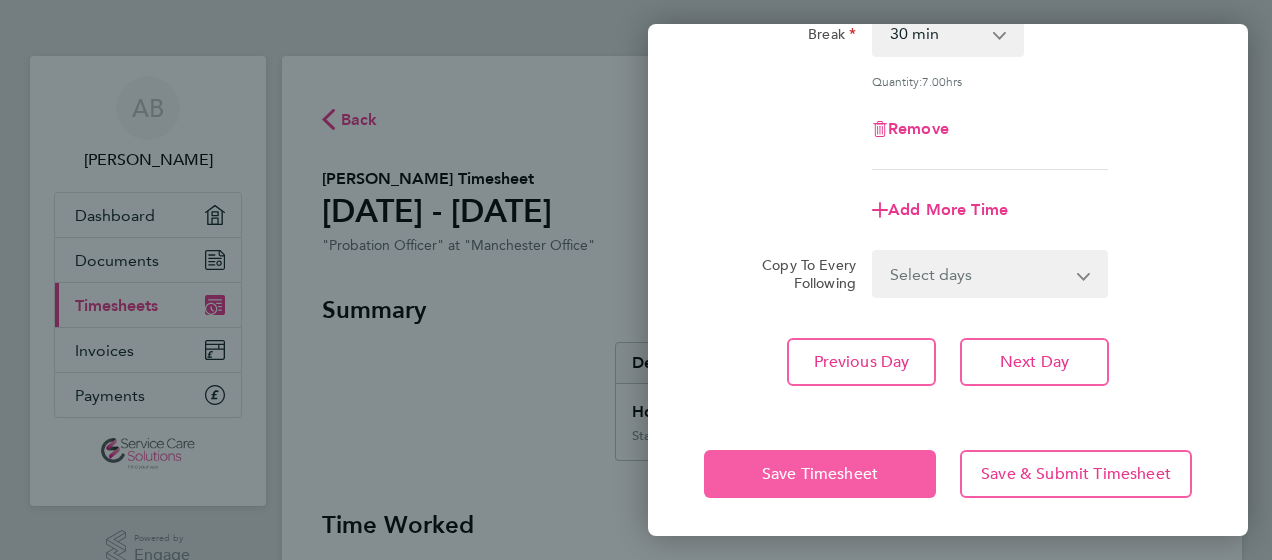 click on "Save Timesheet" 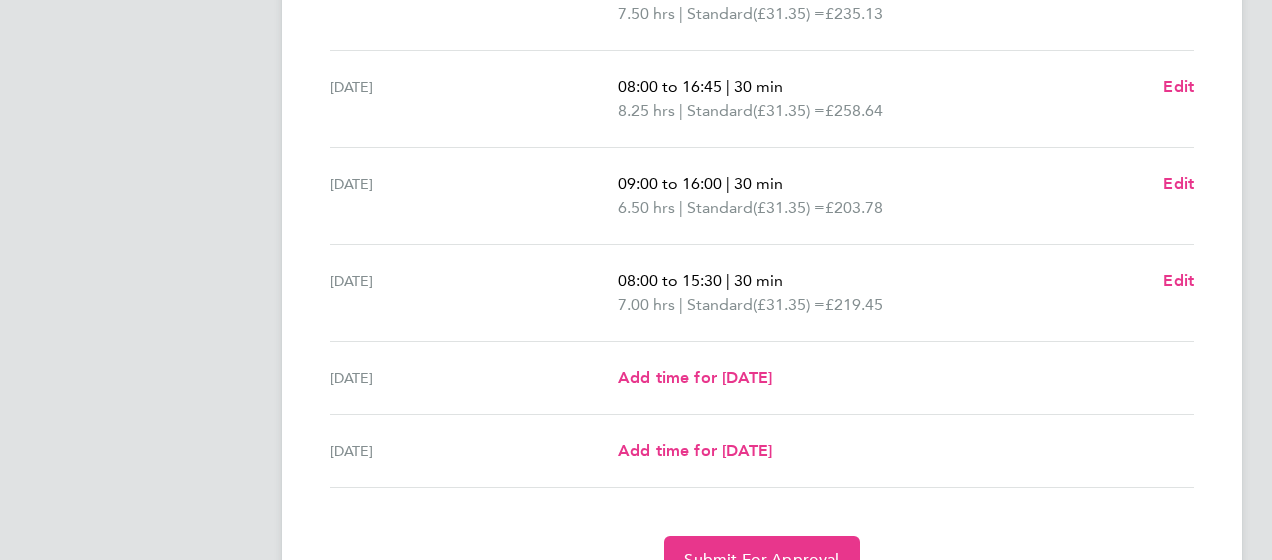 scroll, scrollTop: 800, scrollLeft: 0, axis: vertical 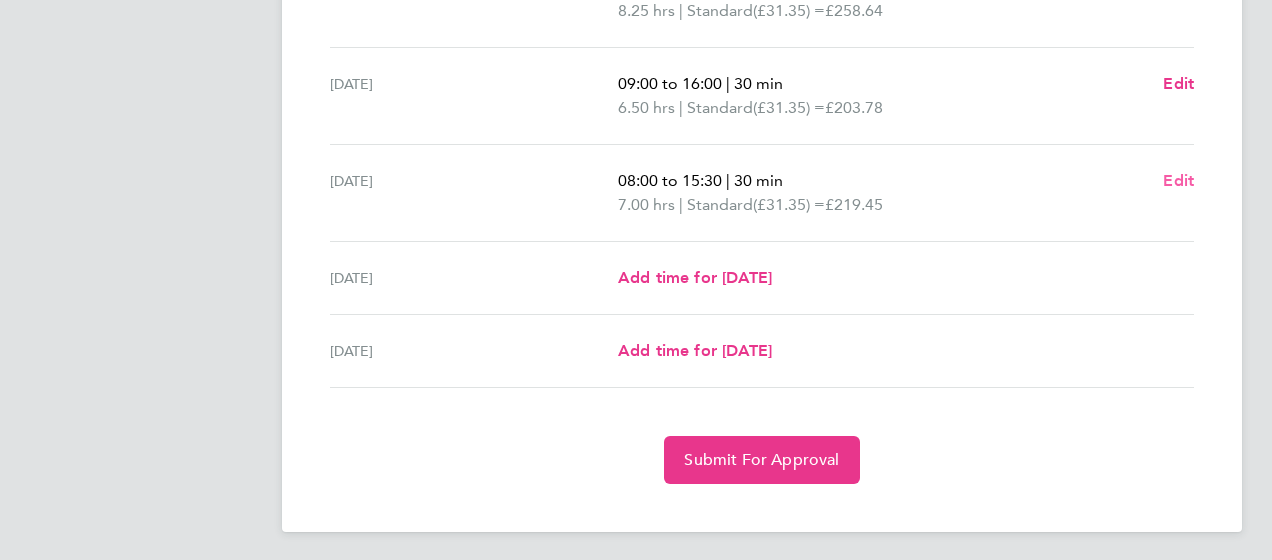 click on "Edit" at bounding box center [1178, 180] 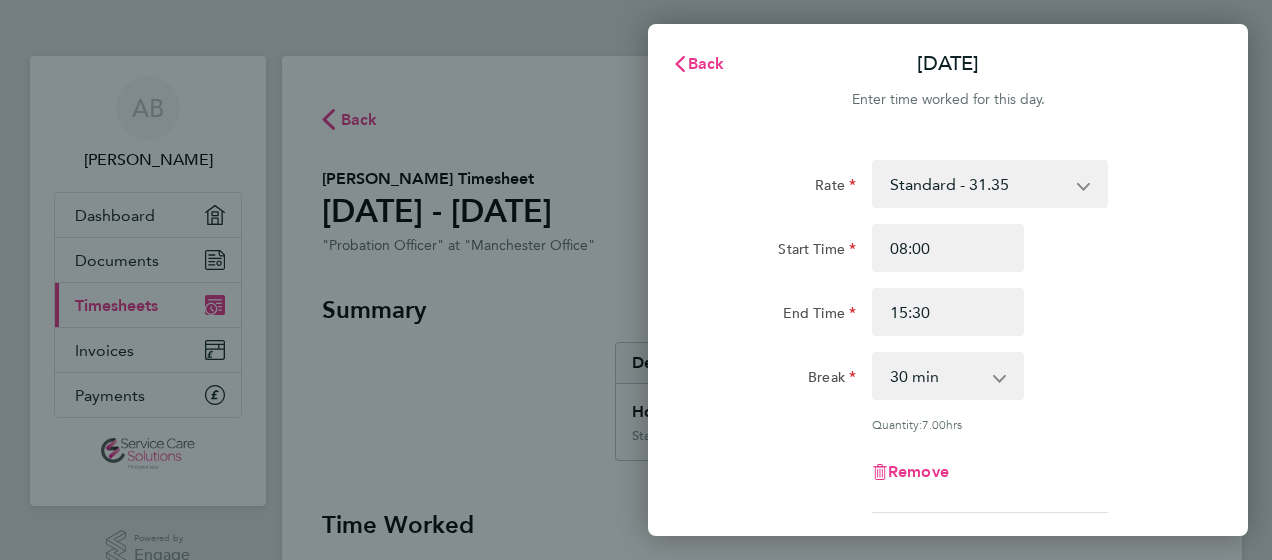 scroll, scrollTop: 0, scrollLeft: 0, axis: both 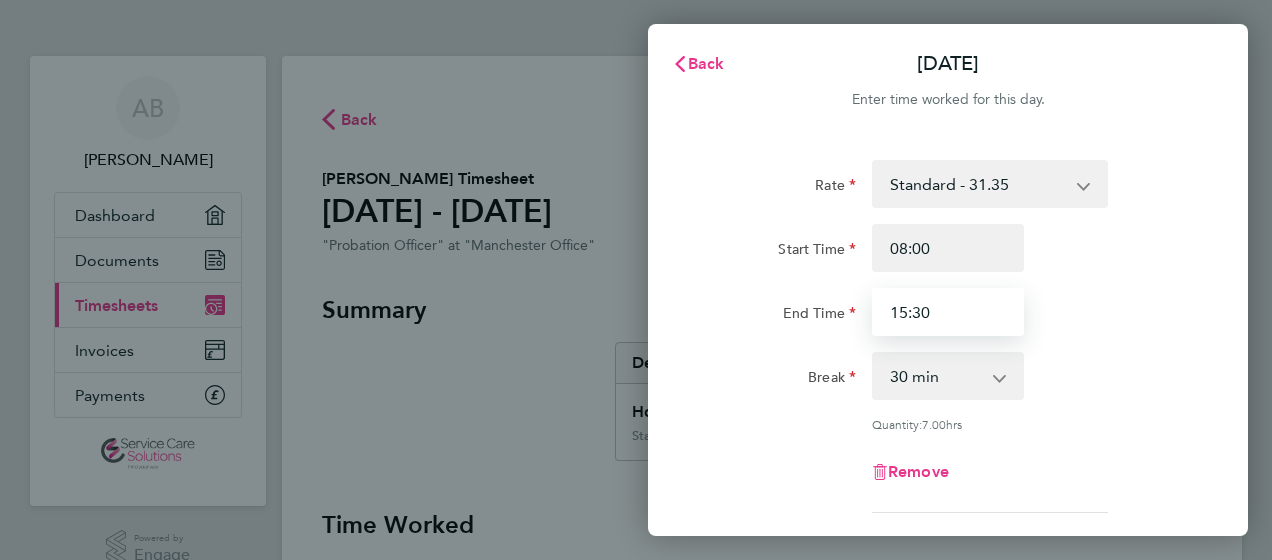 click on "15:30" at bounding box center (948, 312) 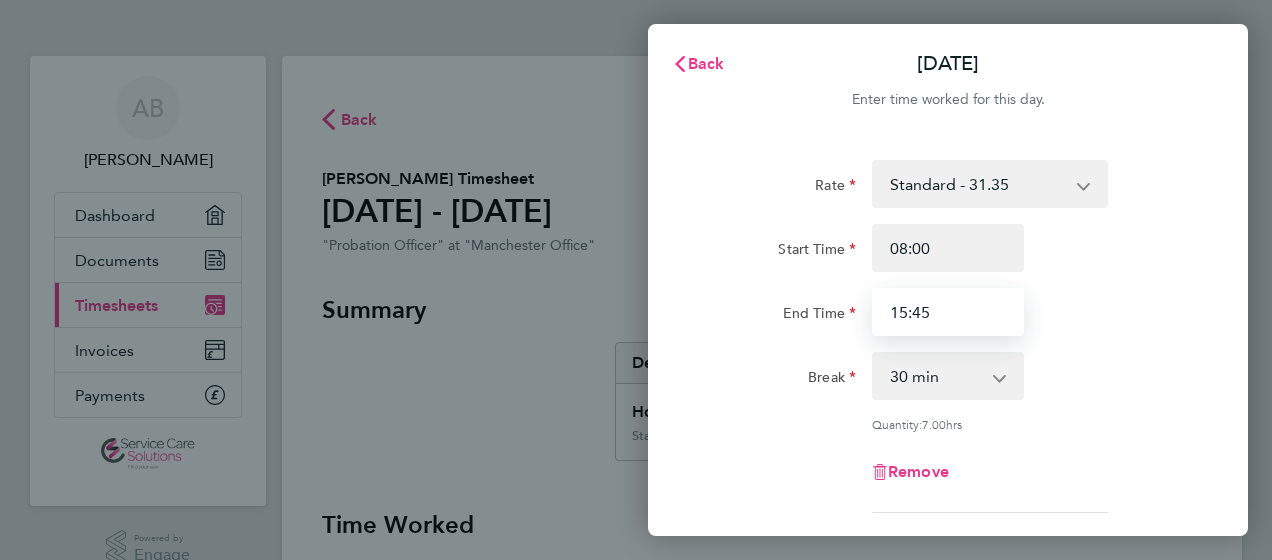 type on "15:45" 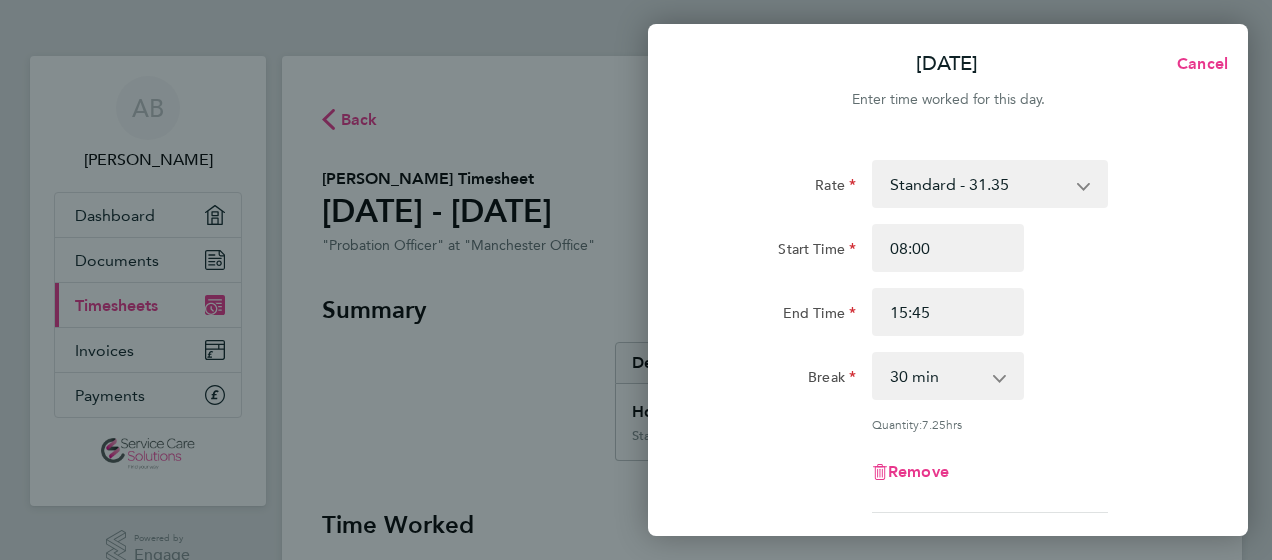 click on "Start Time 08:00 End Time 15:45" 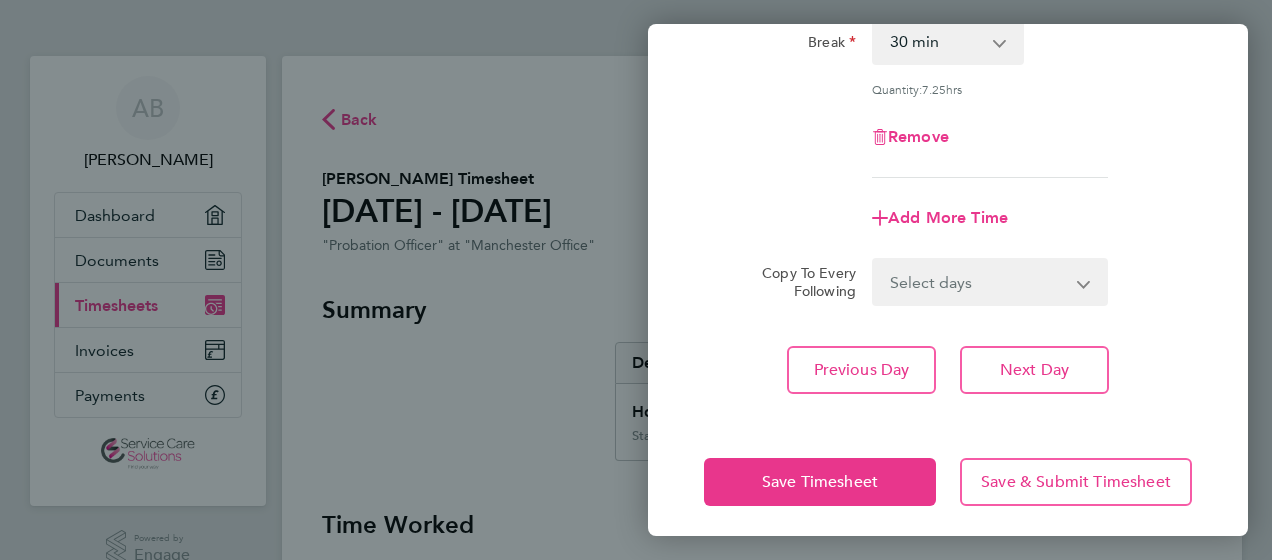 scroll, scrollTop: 343, scrollLeft: 0, axis: vertical 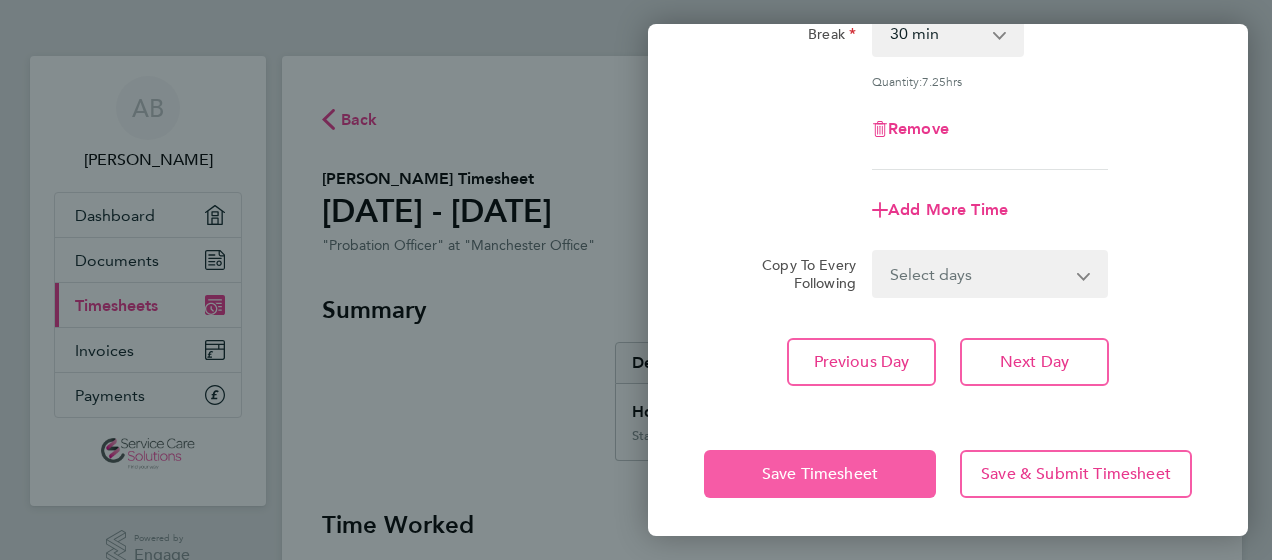 click on "Save Timesheet" 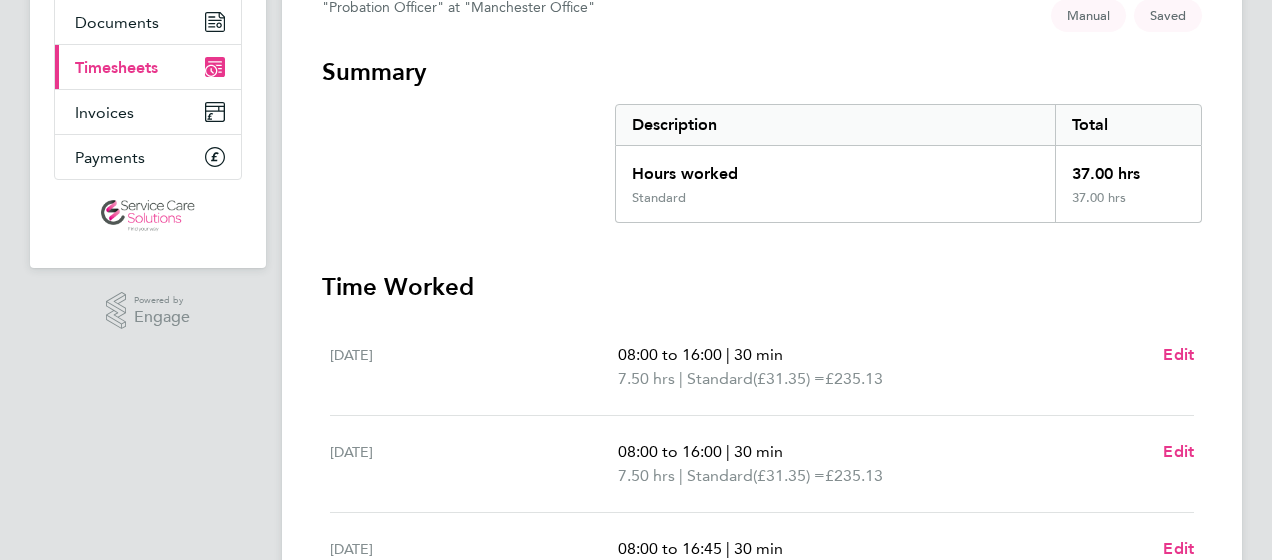 scroll, scrollTop: 0, scrollLeft: 0, axis: both 